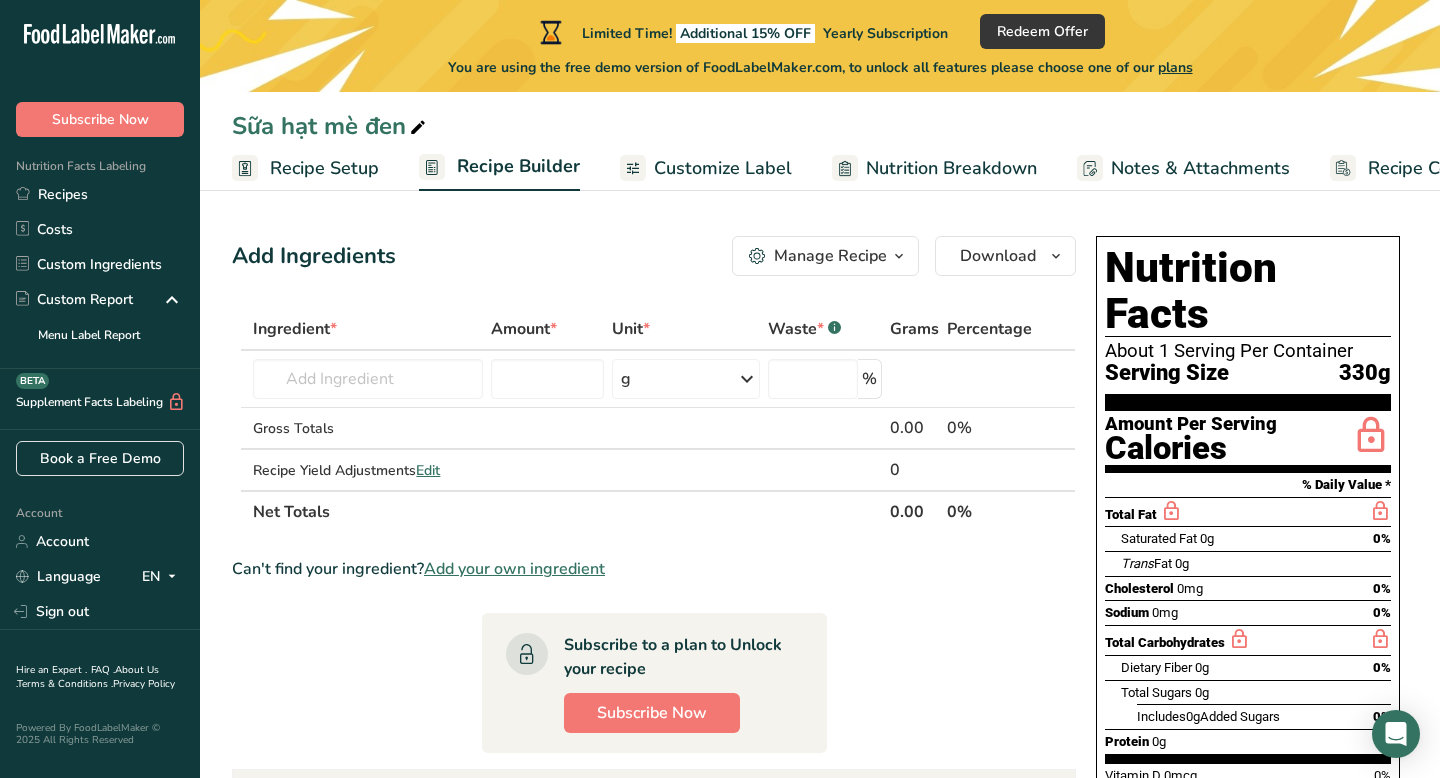 scroll, scrollTop: 33, scrollLeft: 0, axis: vertical 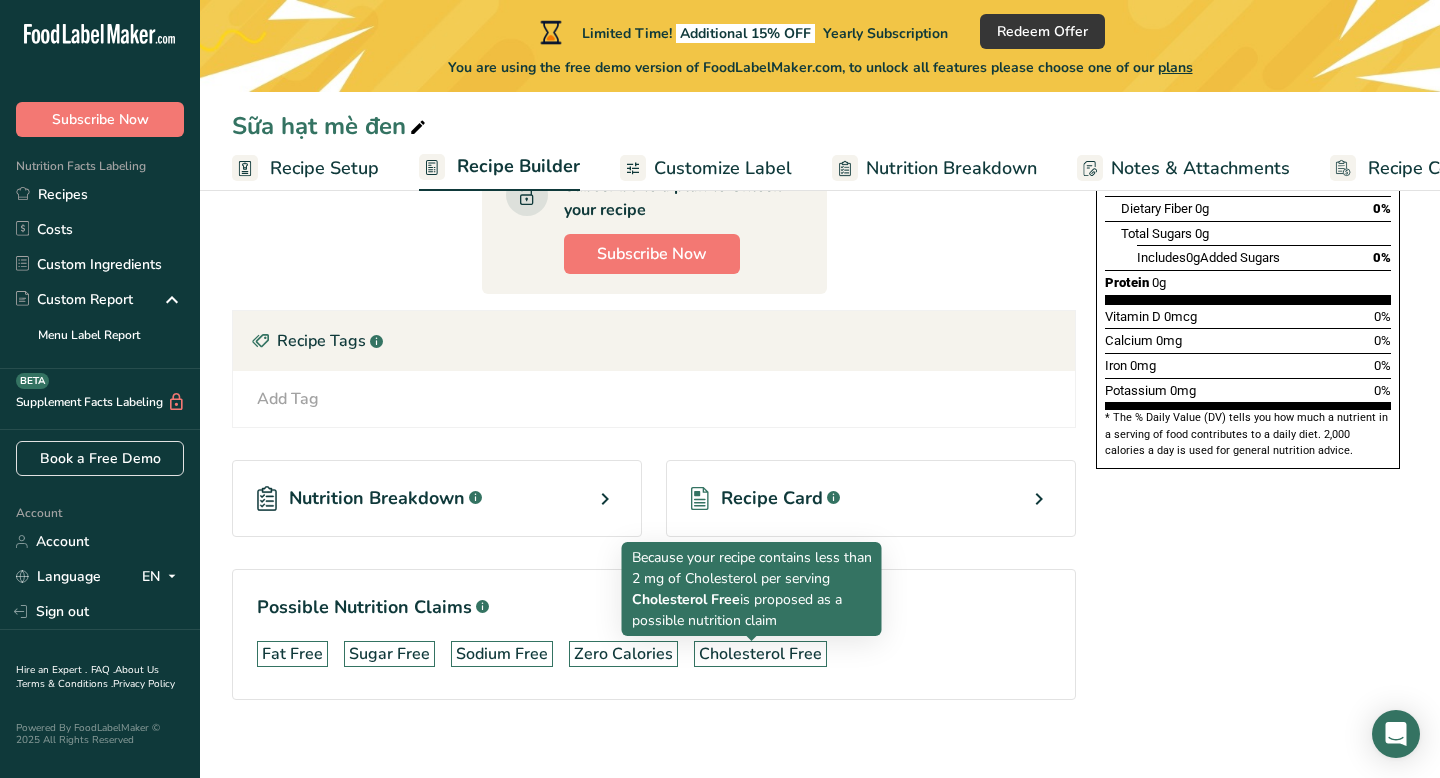 click on "Cholesterol Free" at bounding box center [760, 654] 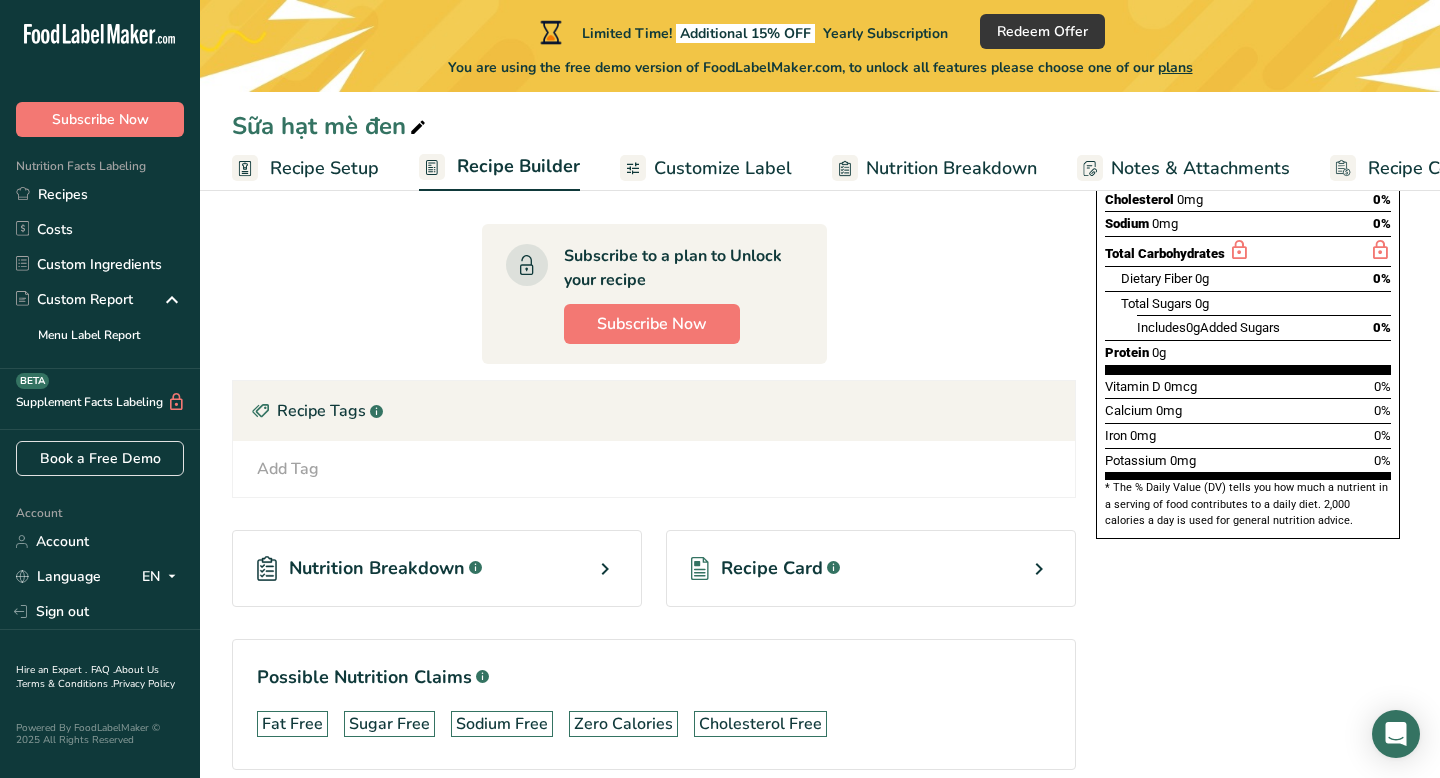 scroll, scrollTop: 388, scrollLeft: 0, axis: vertical 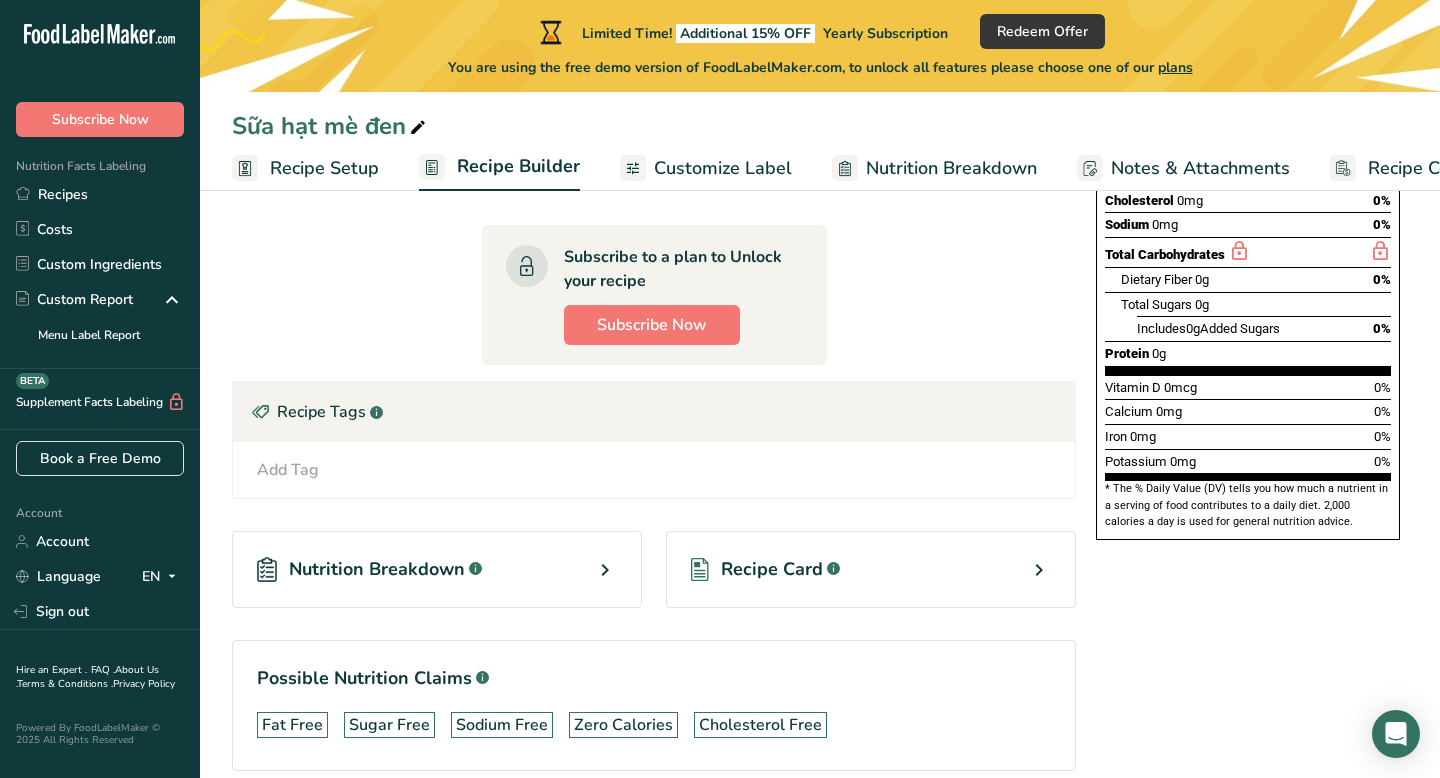 click on "Nutrition Breakdown
.a-a{fill:#347362;}.b-a{fill:#fff;}" at bounding box center [437, 569] 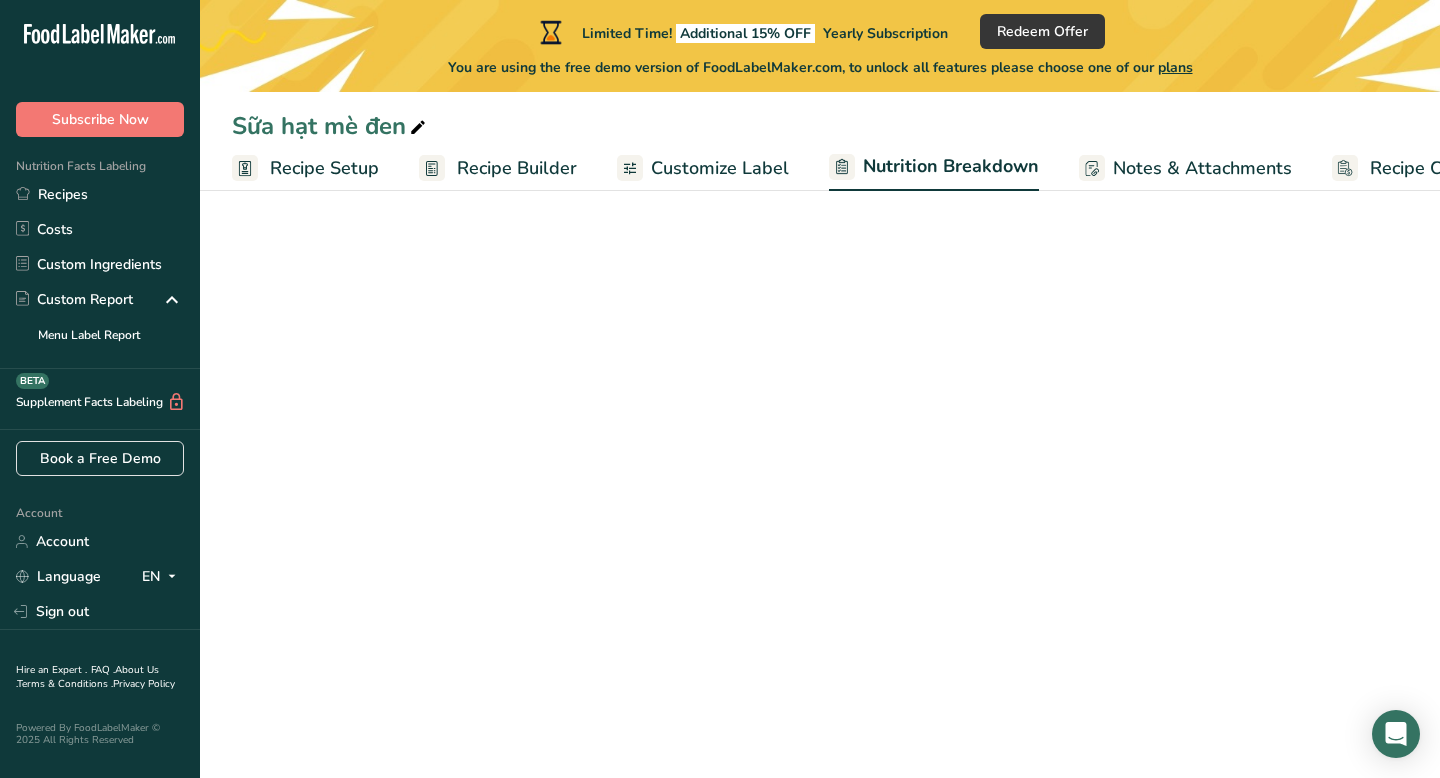 select on "Calories" 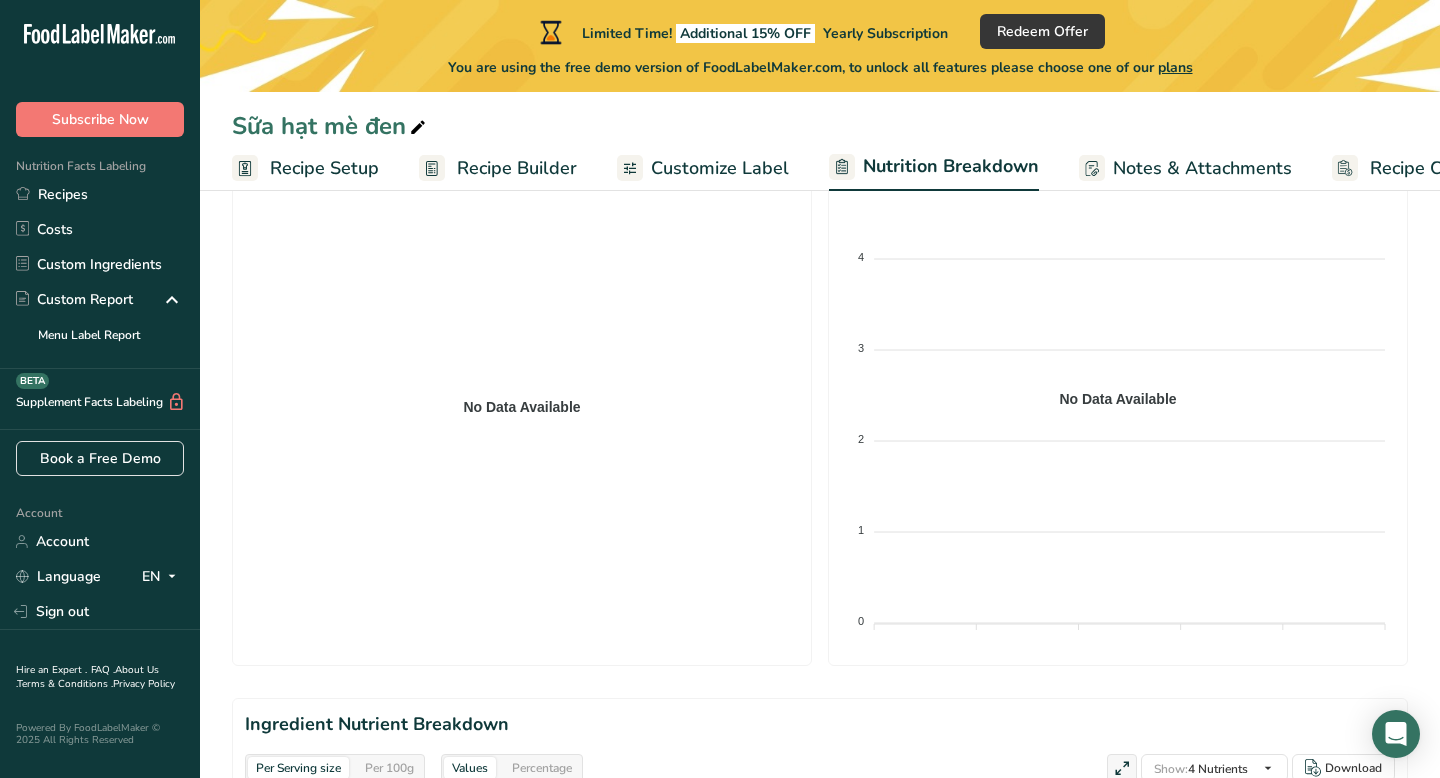 scroll, scrollTop: 425, scrollLeft: 0, axis: vertical 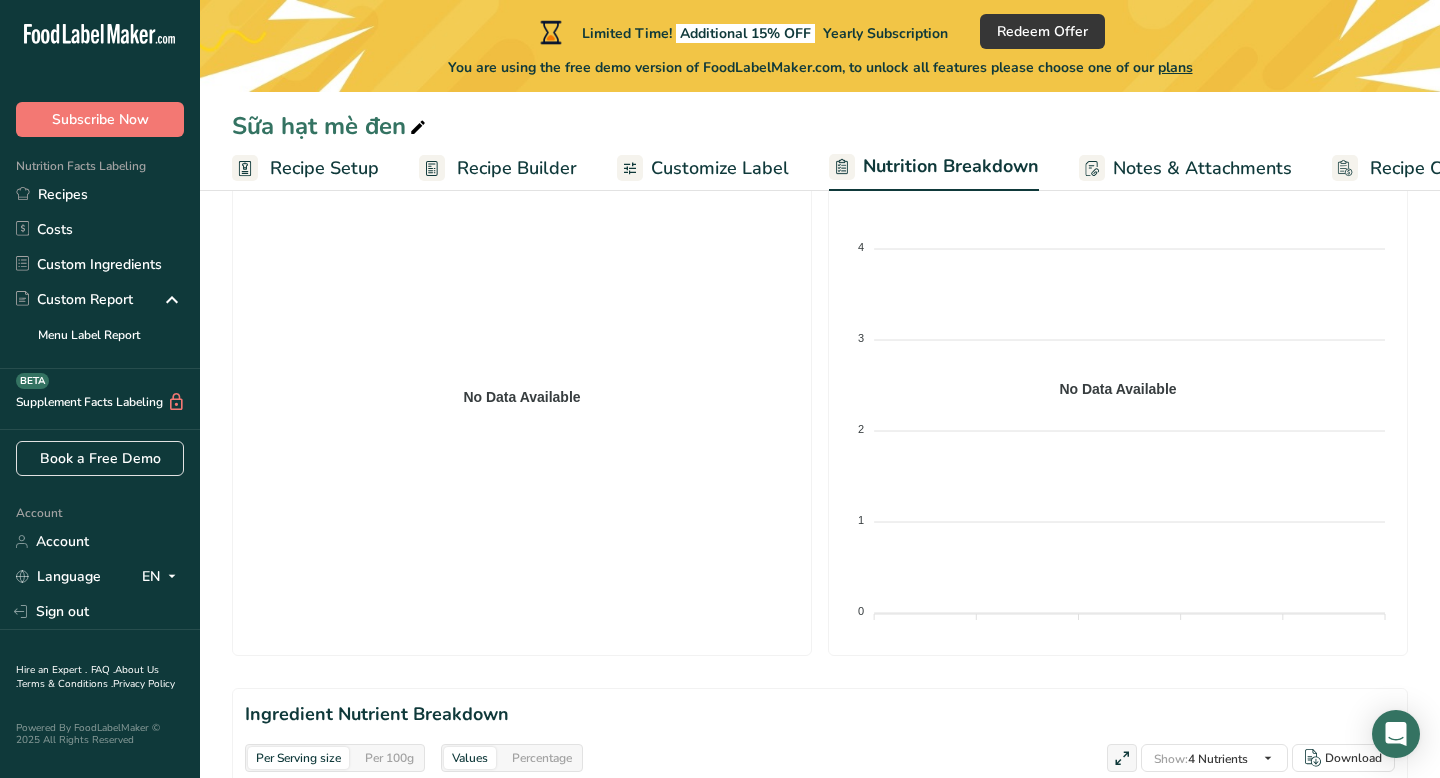 click on "Customize Label" at bounding box center [720, 168] 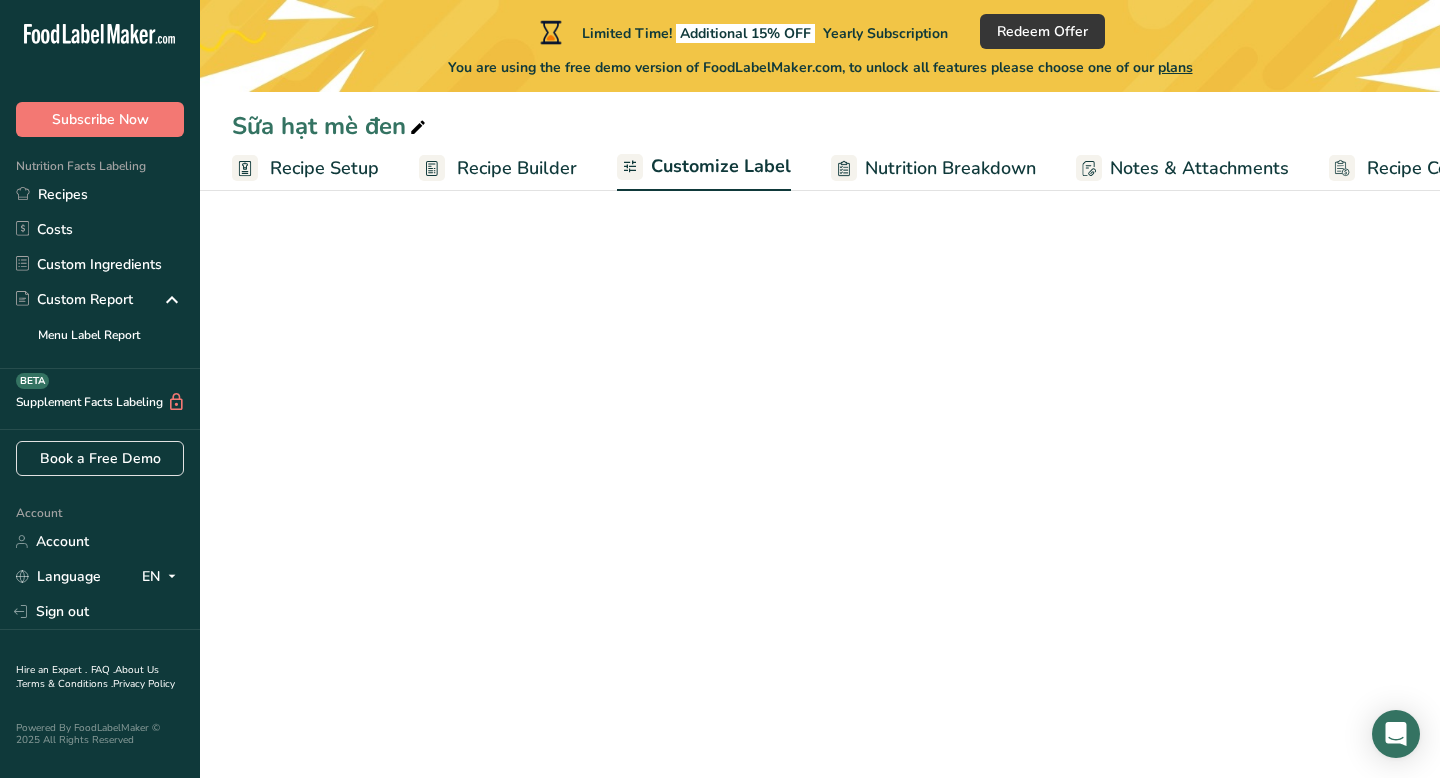 scroll, scrollTop: 220, scrollLeft: 0, axis: vertical 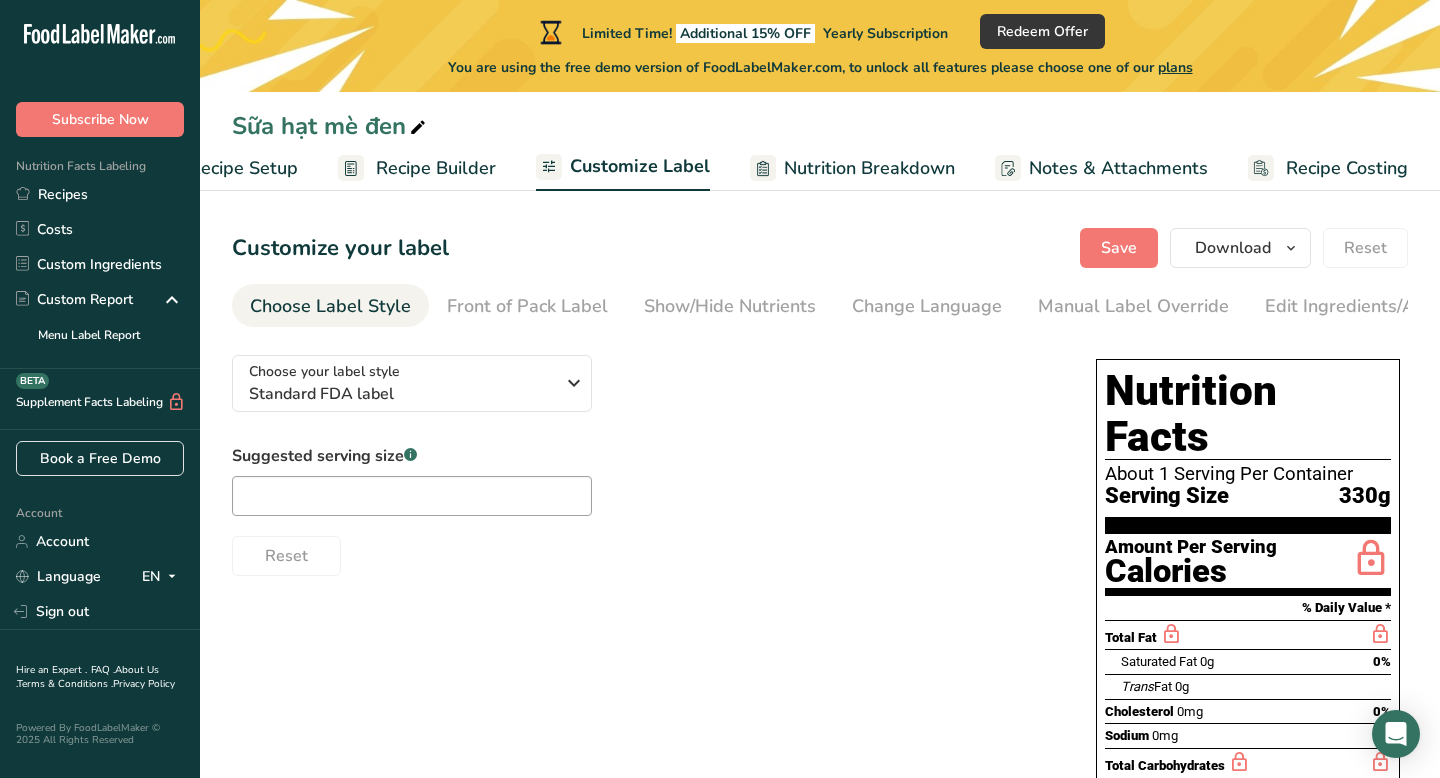 click on "Recipe Builder" at bounding box center [436, 168] 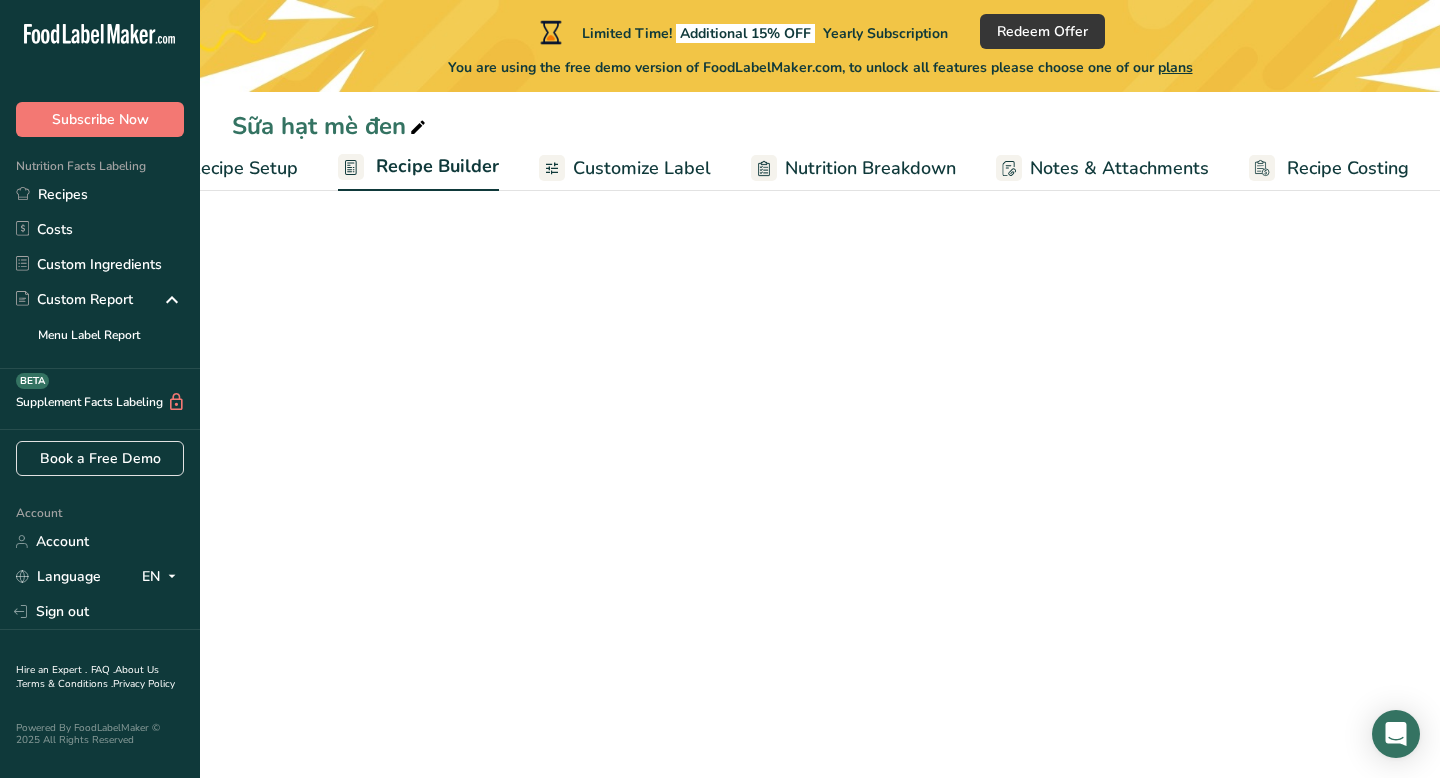 scroll, scrollTop: 0, scrollLeft: 81, axis: horizontal 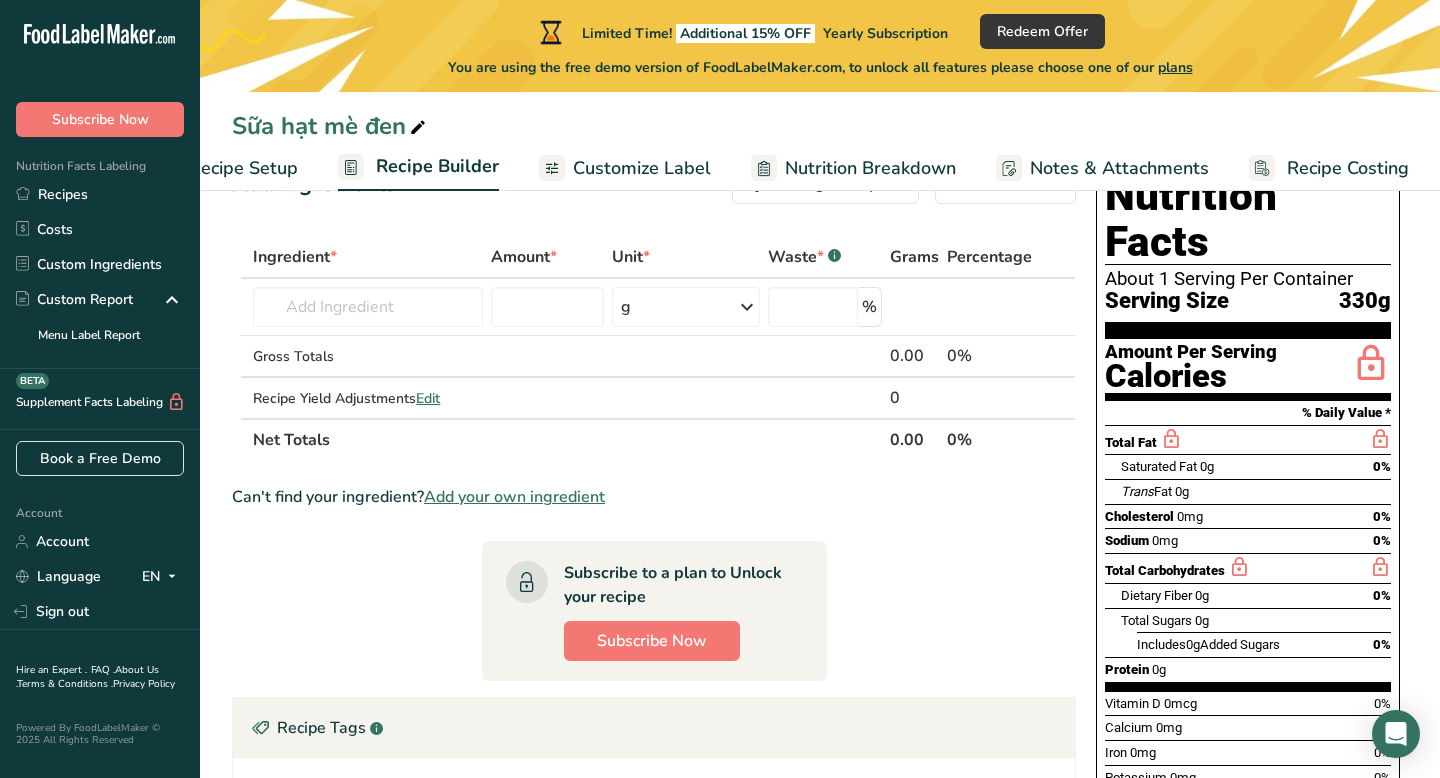click on "Recipe Setup" at bounding box center (243, 168) 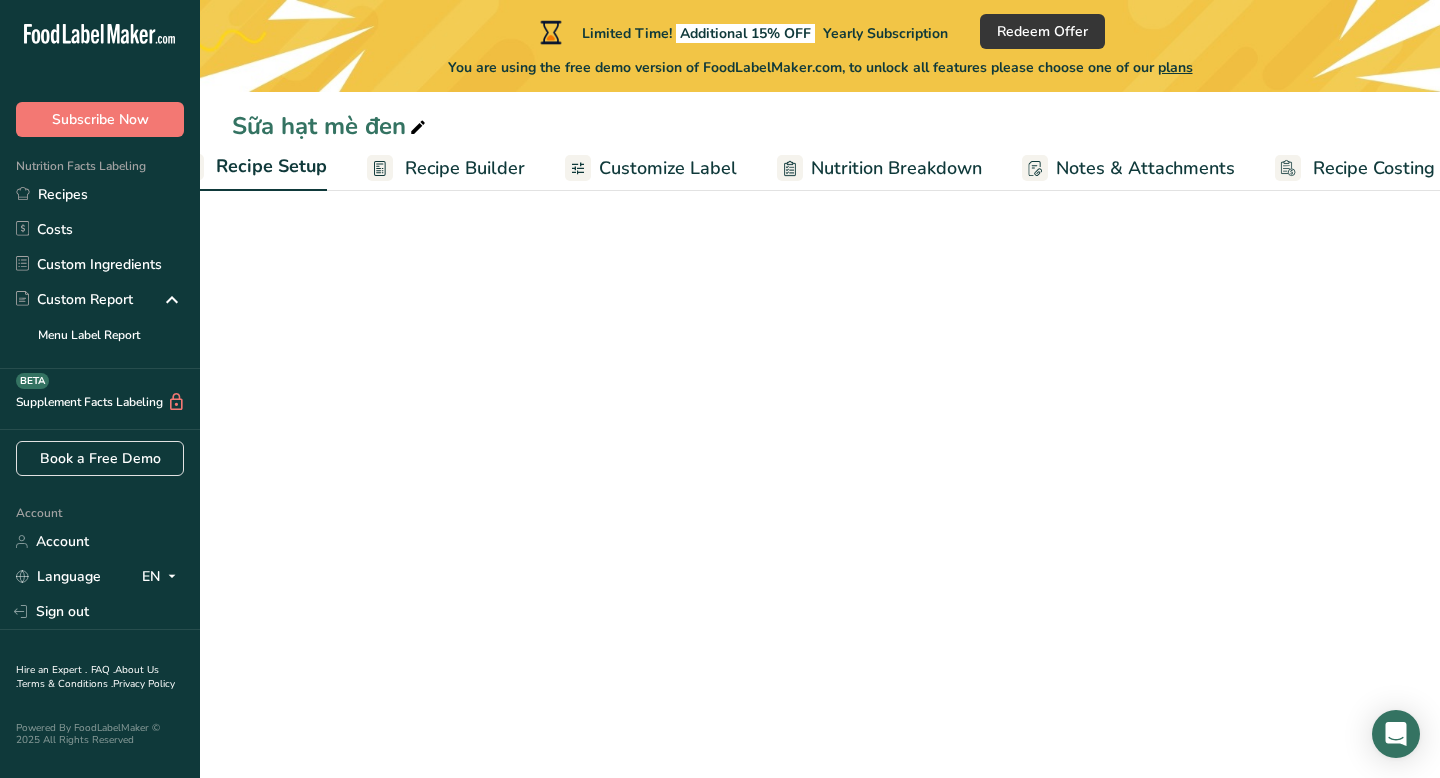 scroll, scrollTop: 0, scrollLeft: 7, axis: horizontal 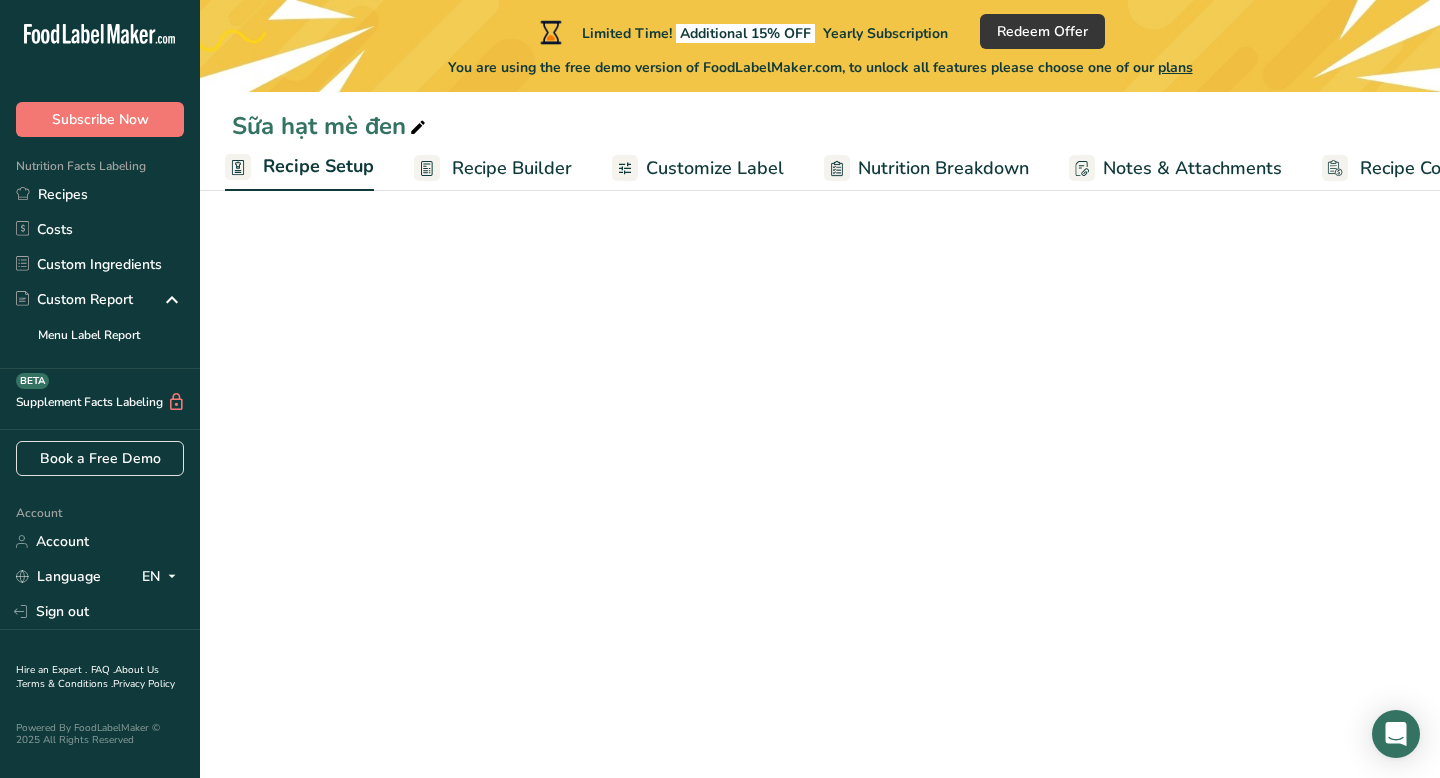 select on "17" 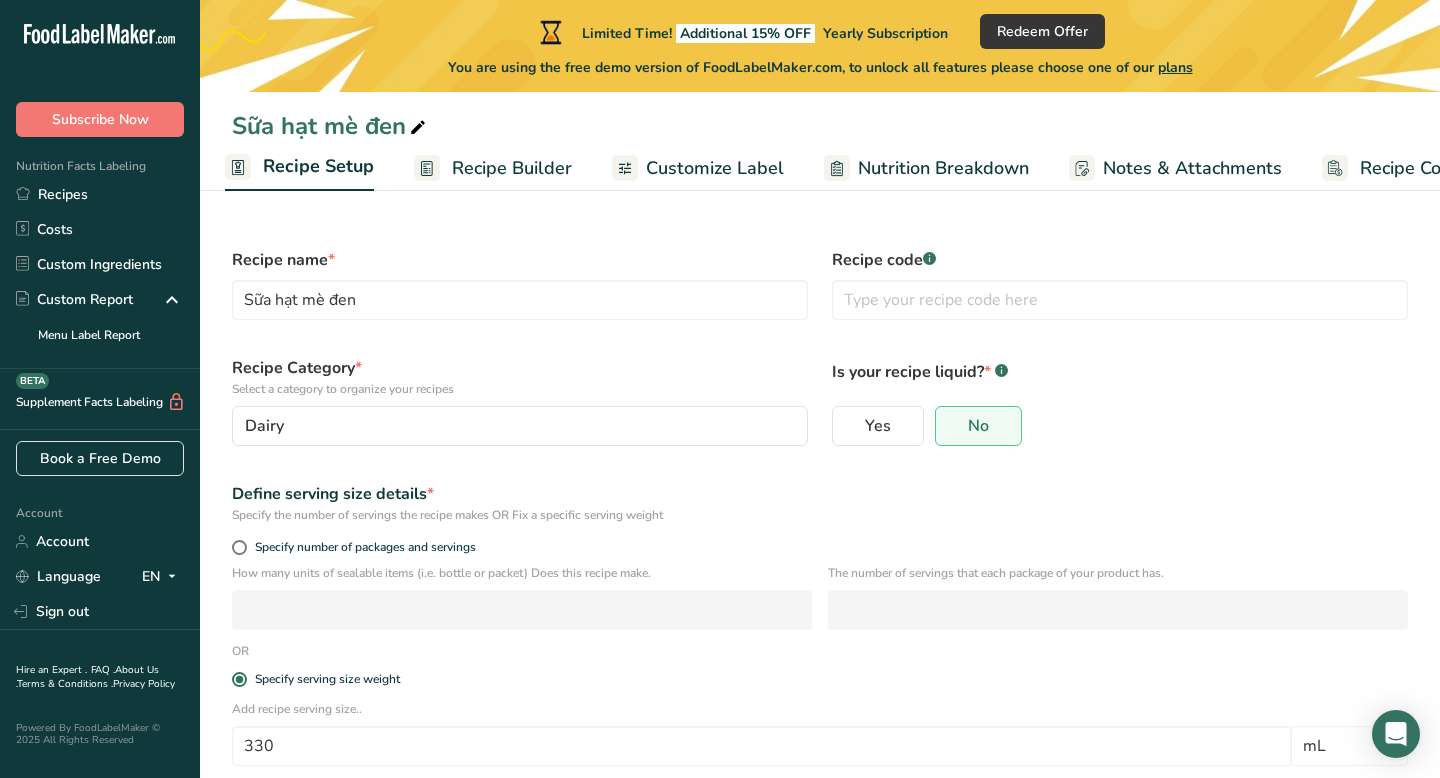 scroll, scrollTop: 212, scrollLeft: 0, axis: vertical 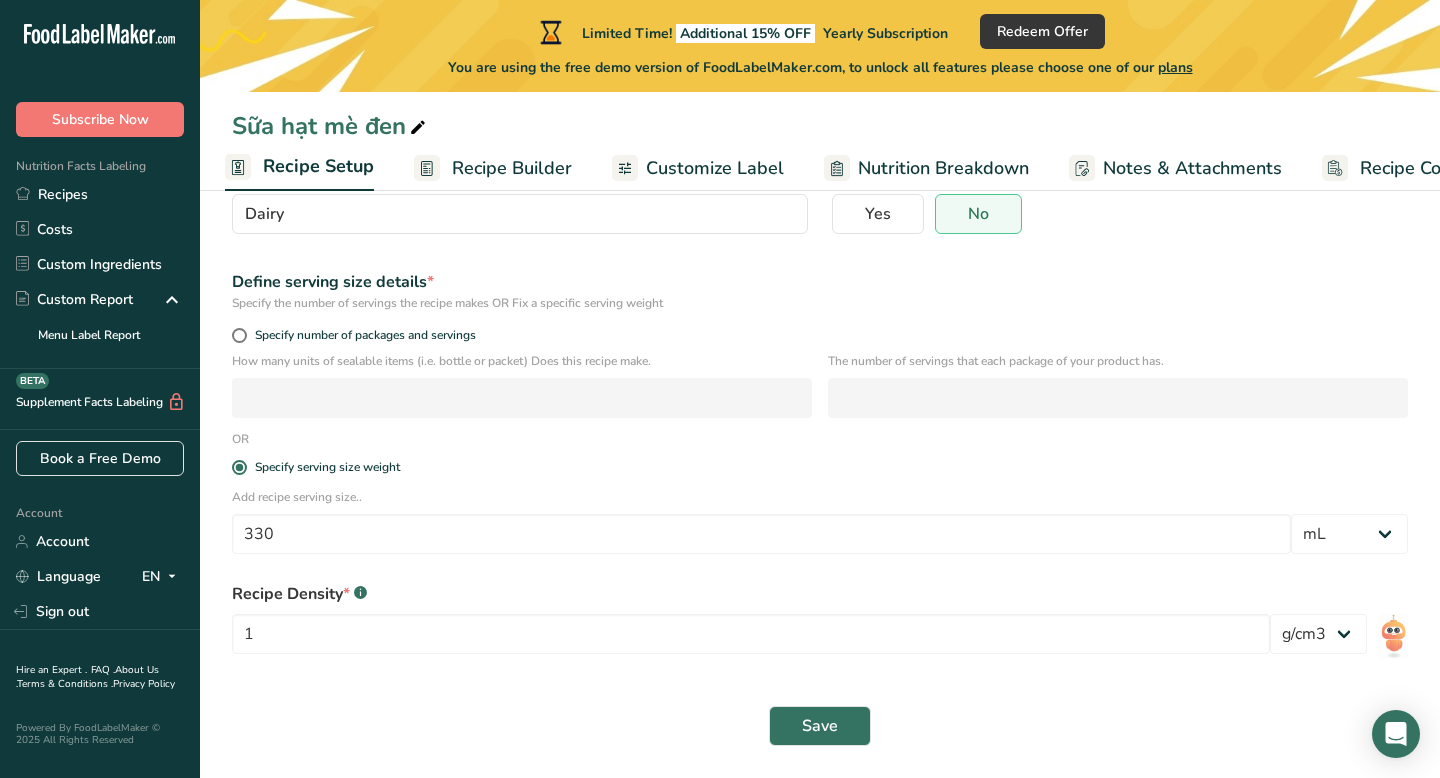 click on "Recipe Builder" at bounding box center [512, 168] 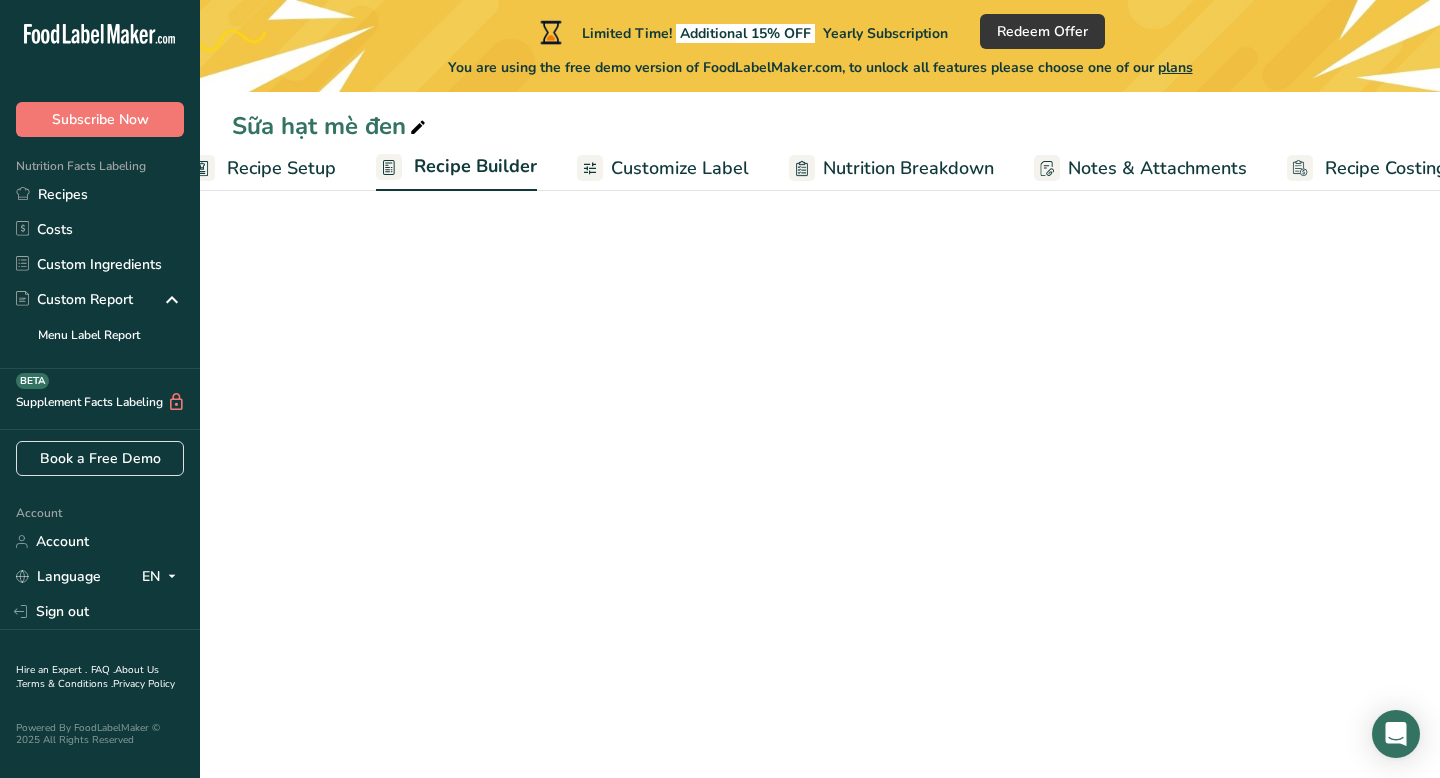 scroll, scrollTop: 0, scrollLeft: 81, axis: horizontal 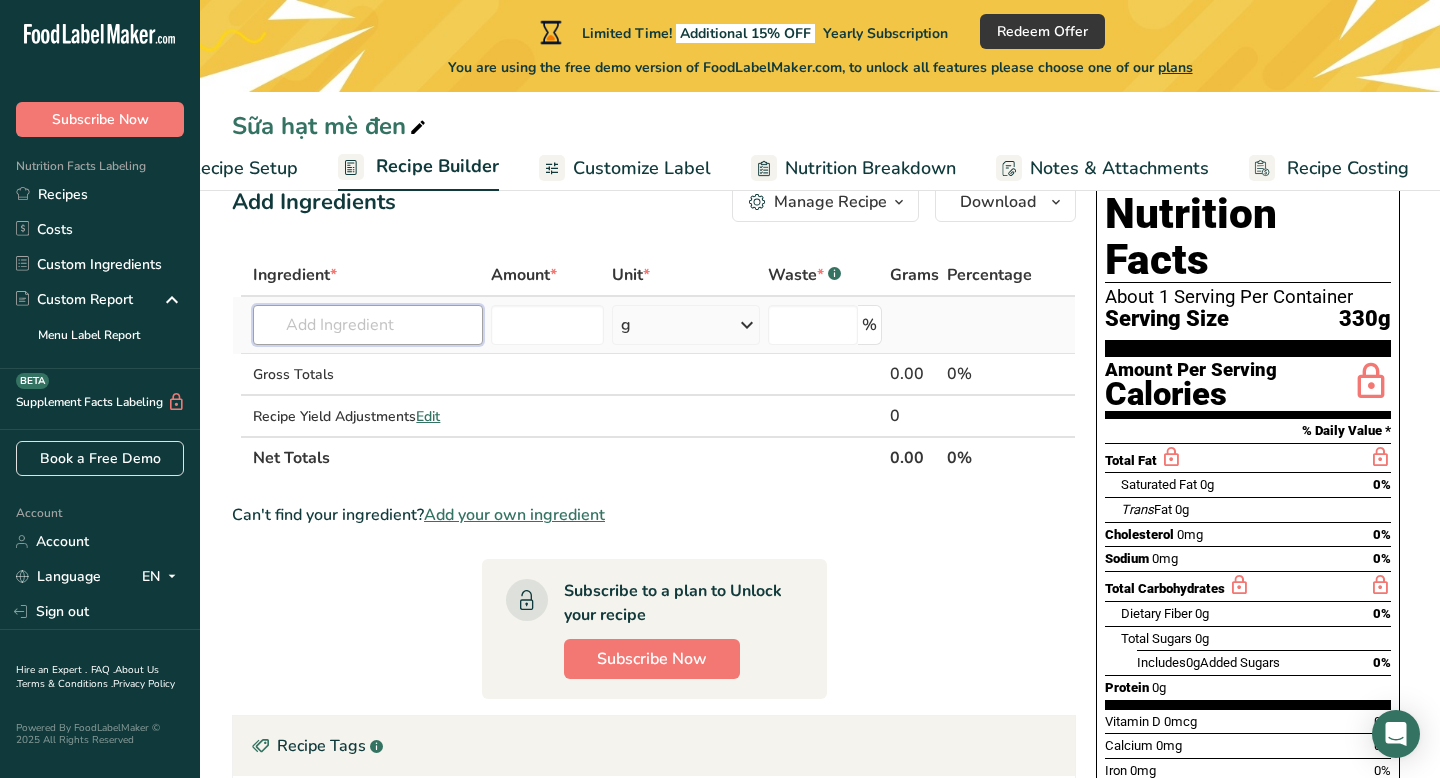 click at bounding box center [368, 325] 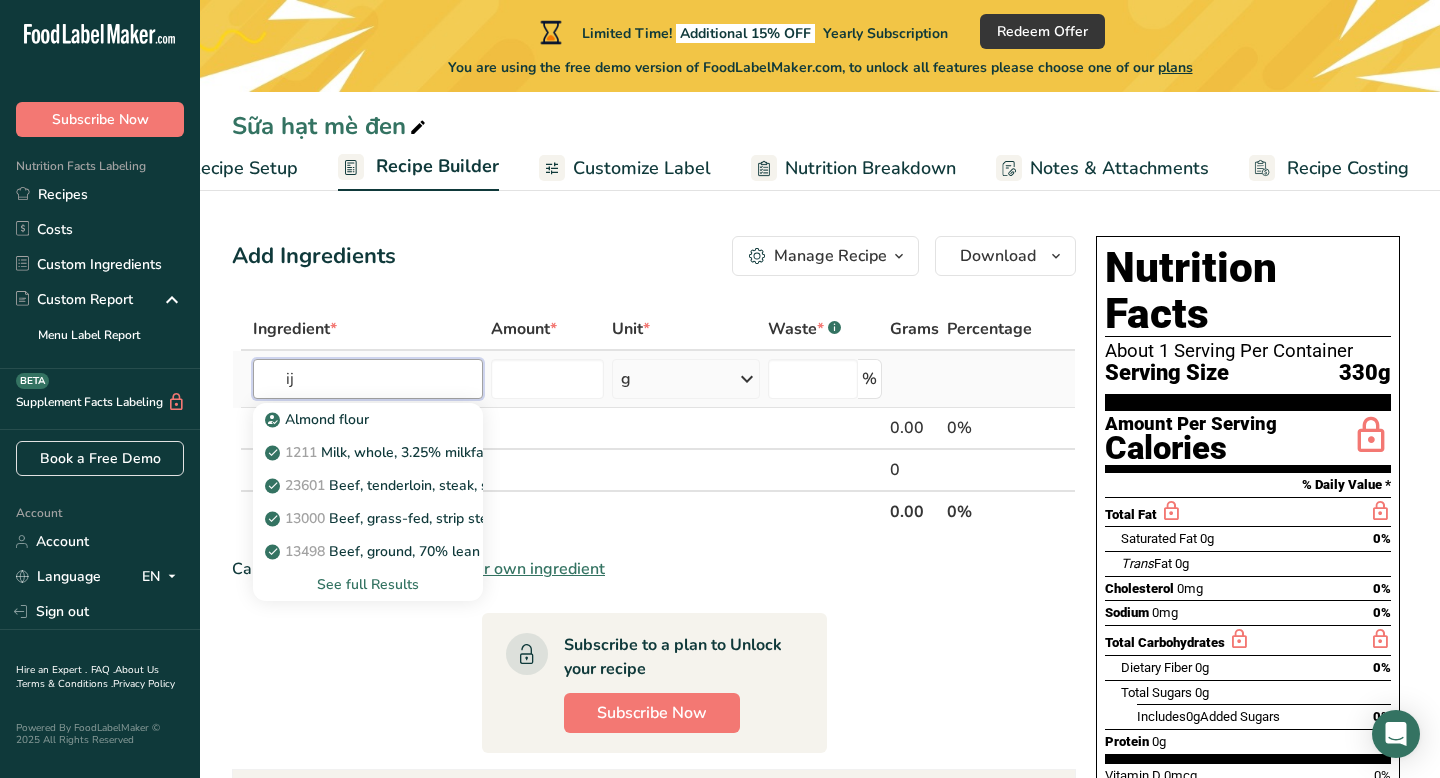 type on "i" 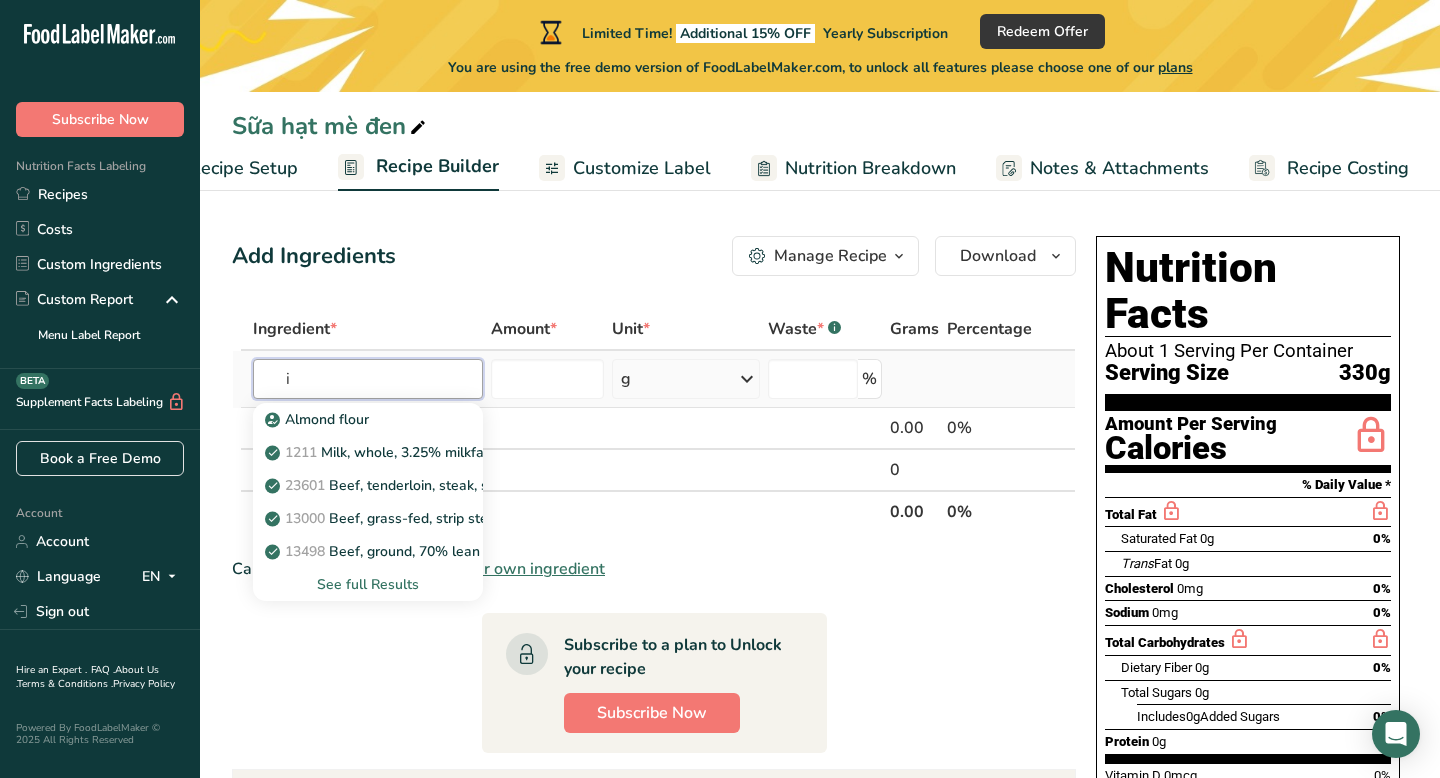 type 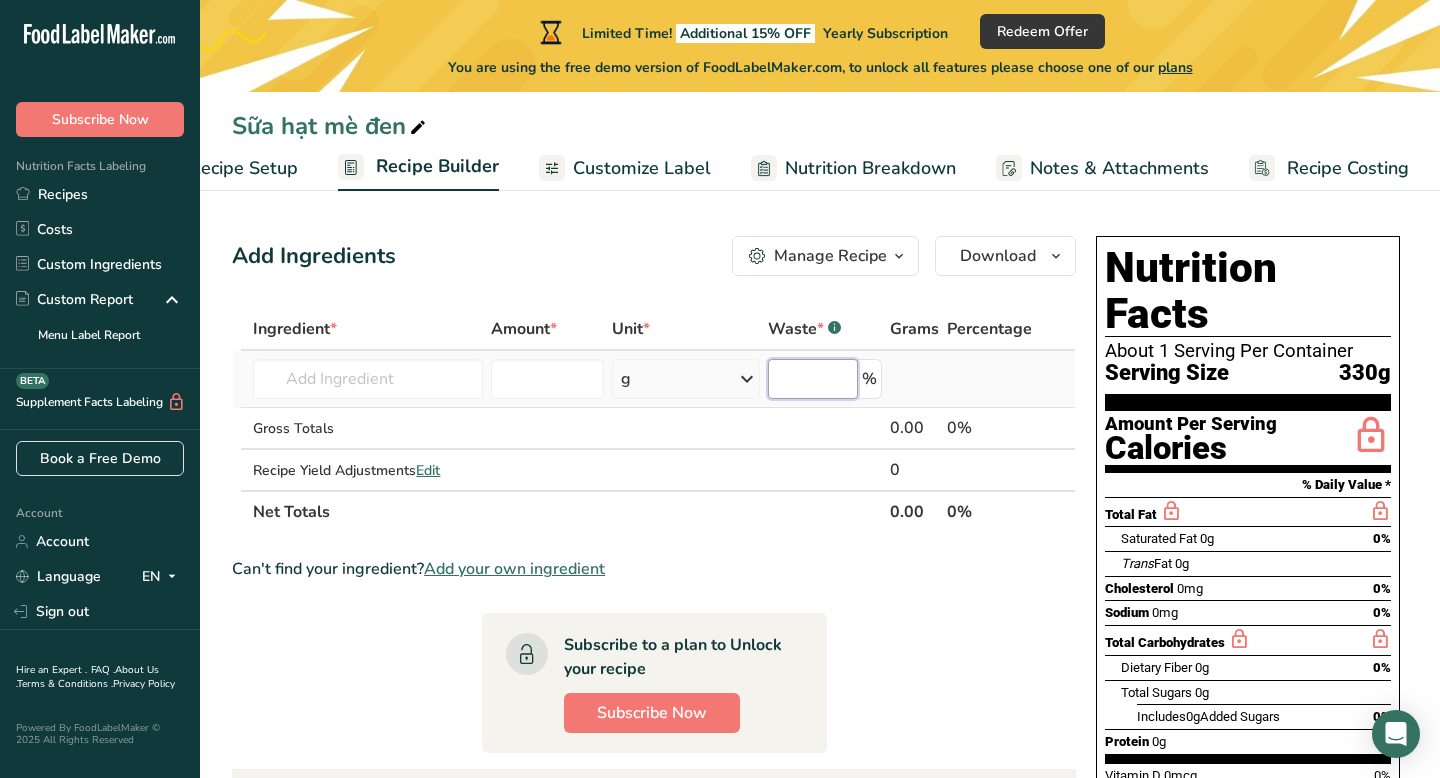 click at bounding box center [813, 379] 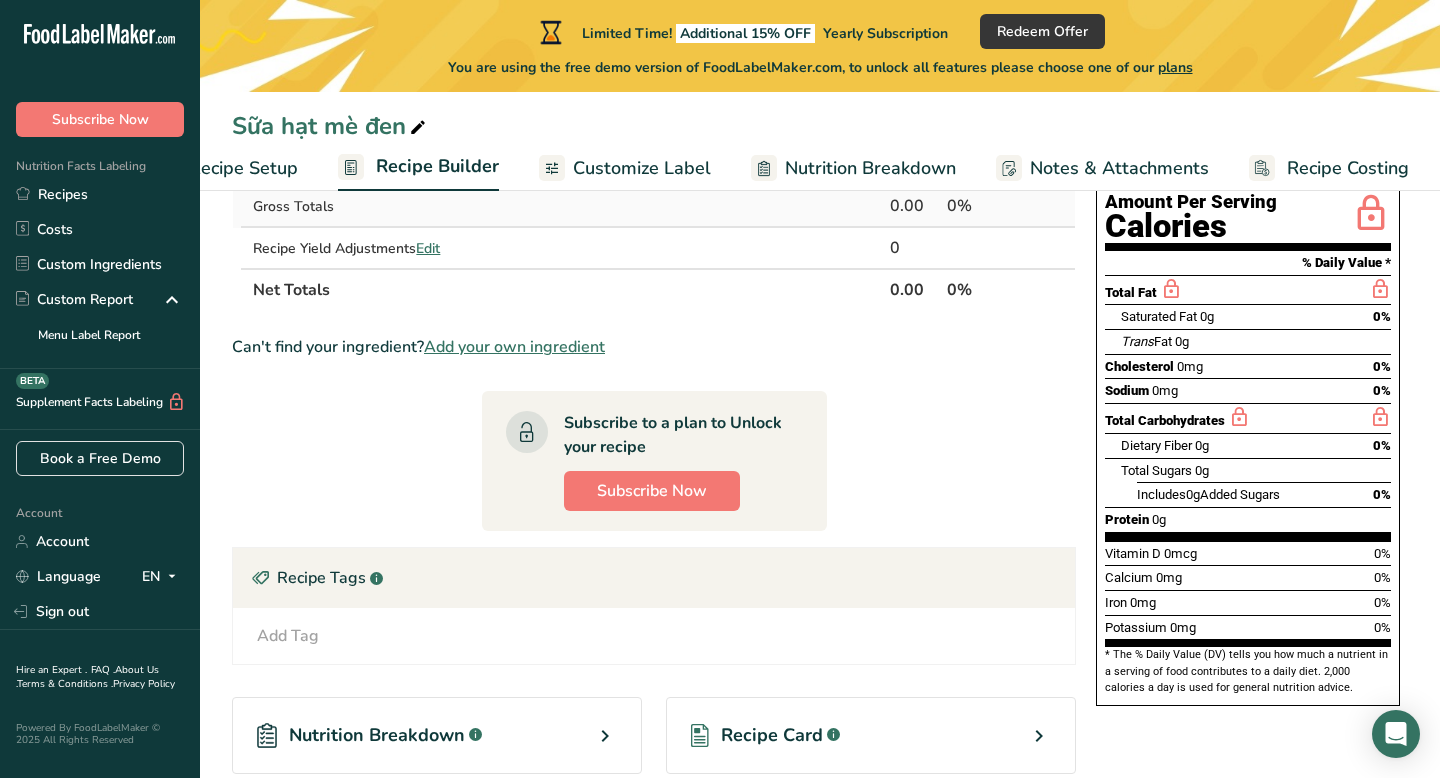 scroll, scrollTop: 158, scrollLeft: 0, axis: vertical 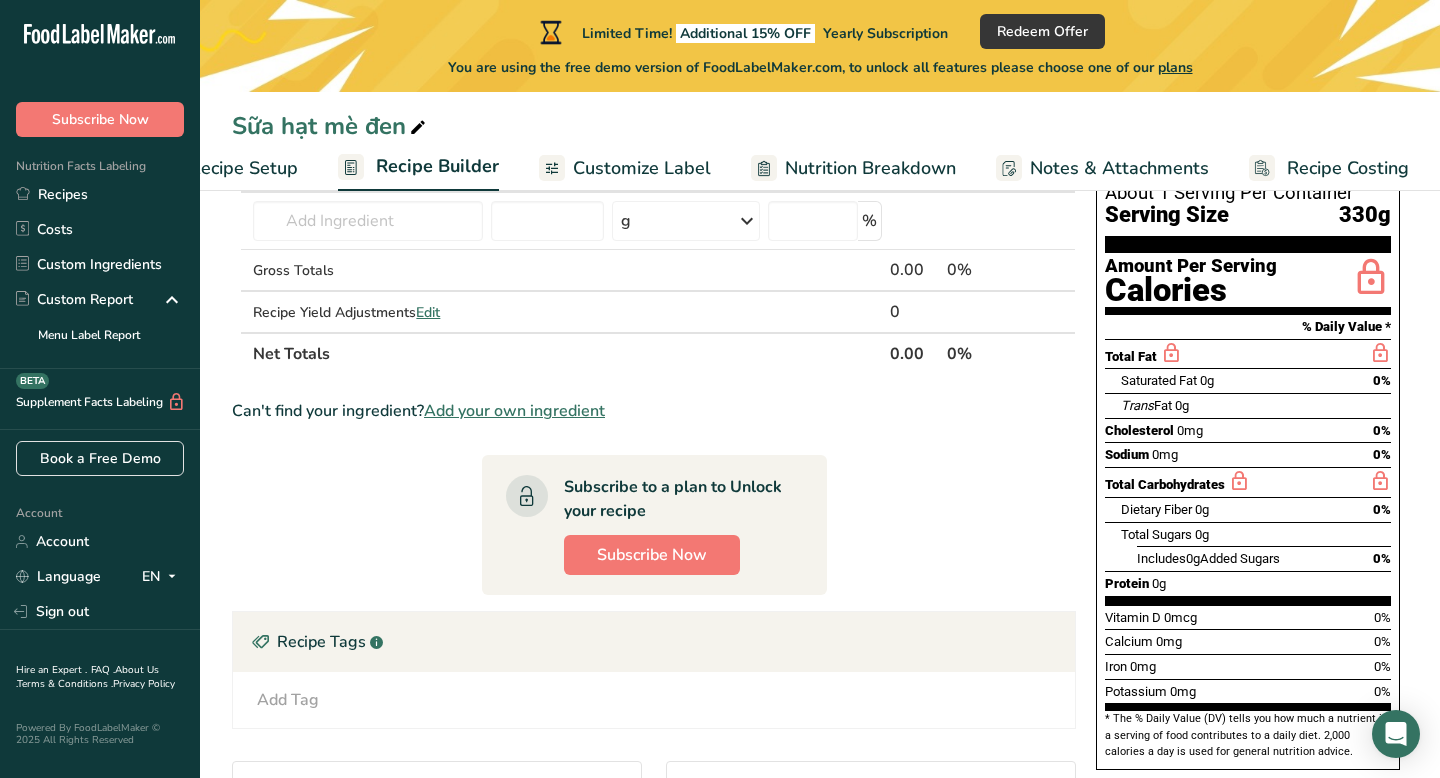 drag, startPoint x: 1179, startPoint y: 323, endPoint x: 1156, endPoint y: 472, distance: 150.76472 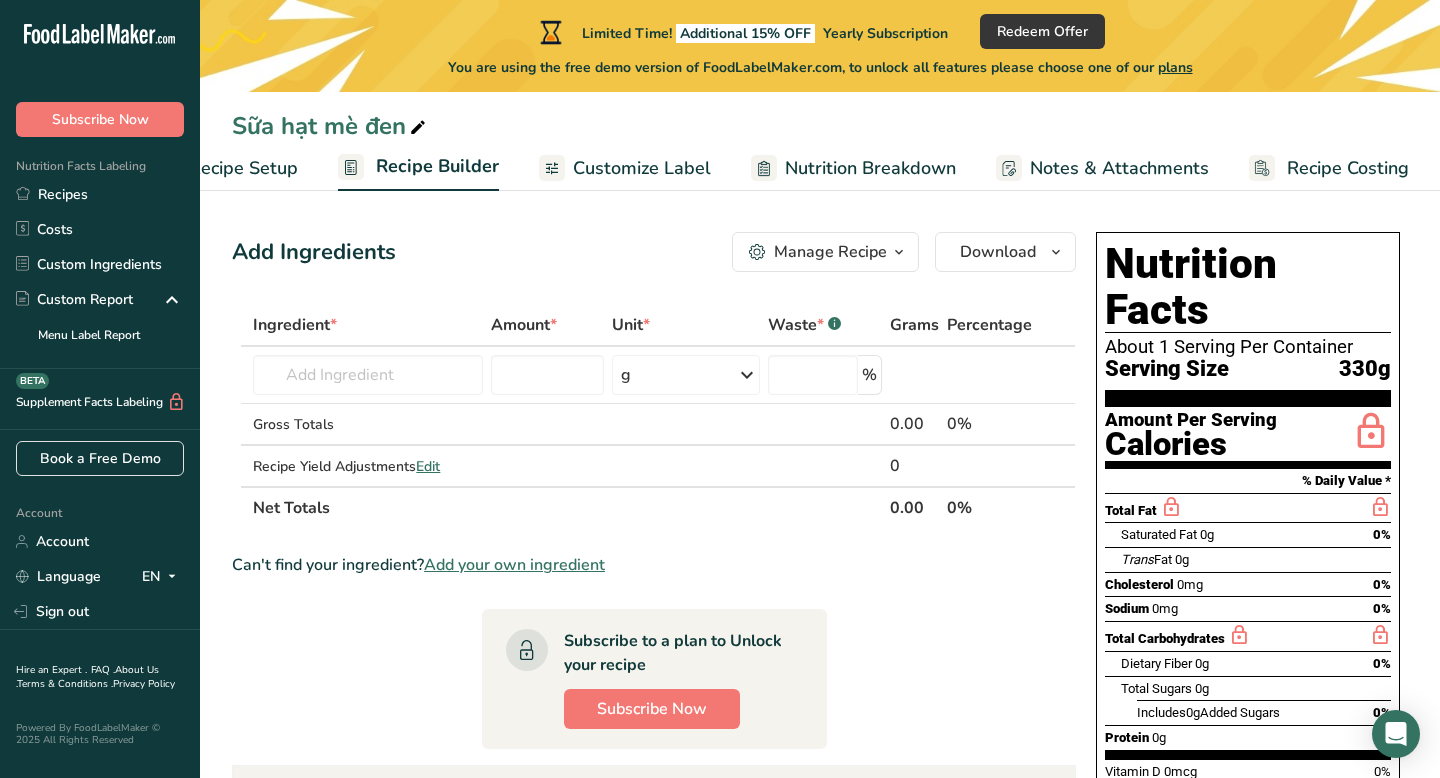 scroll, scrollTop: 0, scrollLeft: 0, axis: both 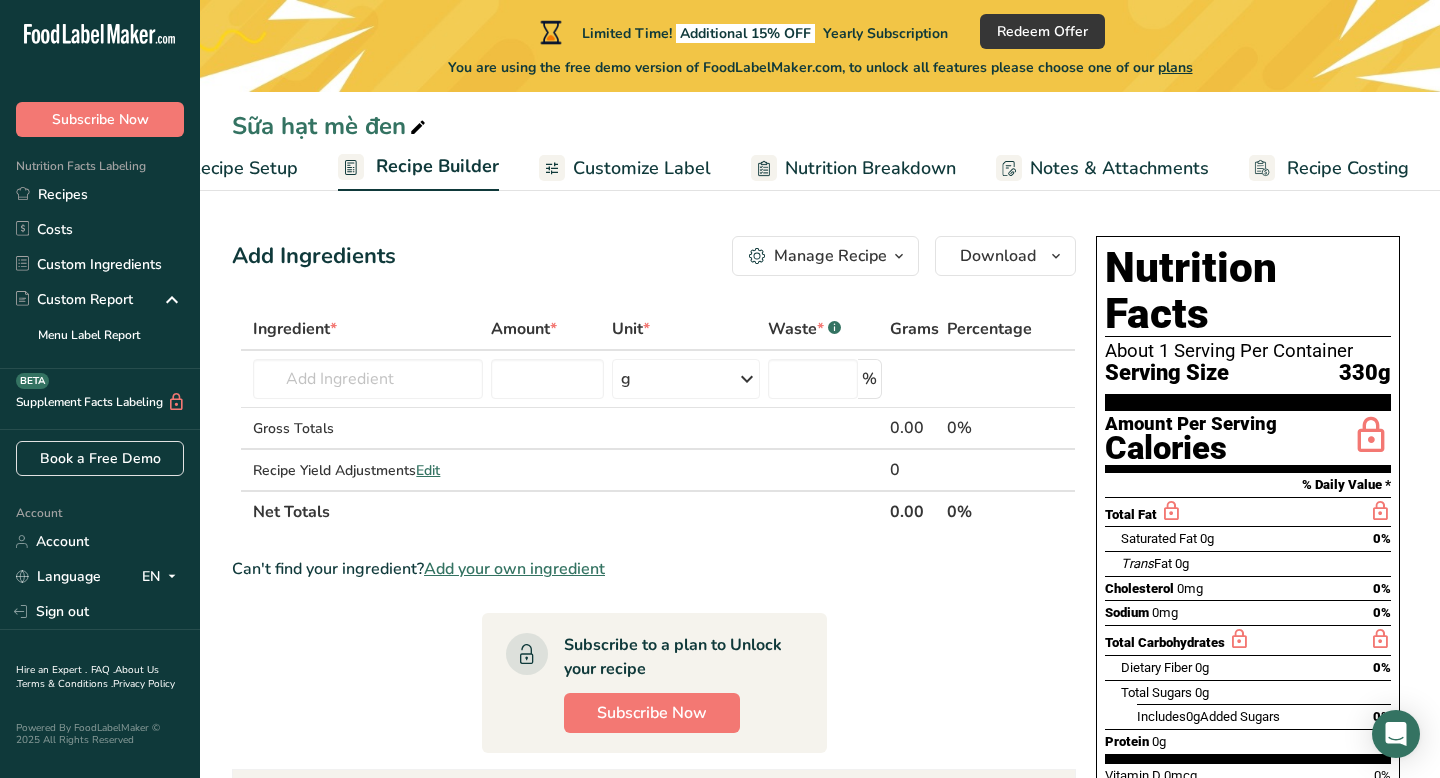 click on "Customize Label" at bounding box center [642, 168] 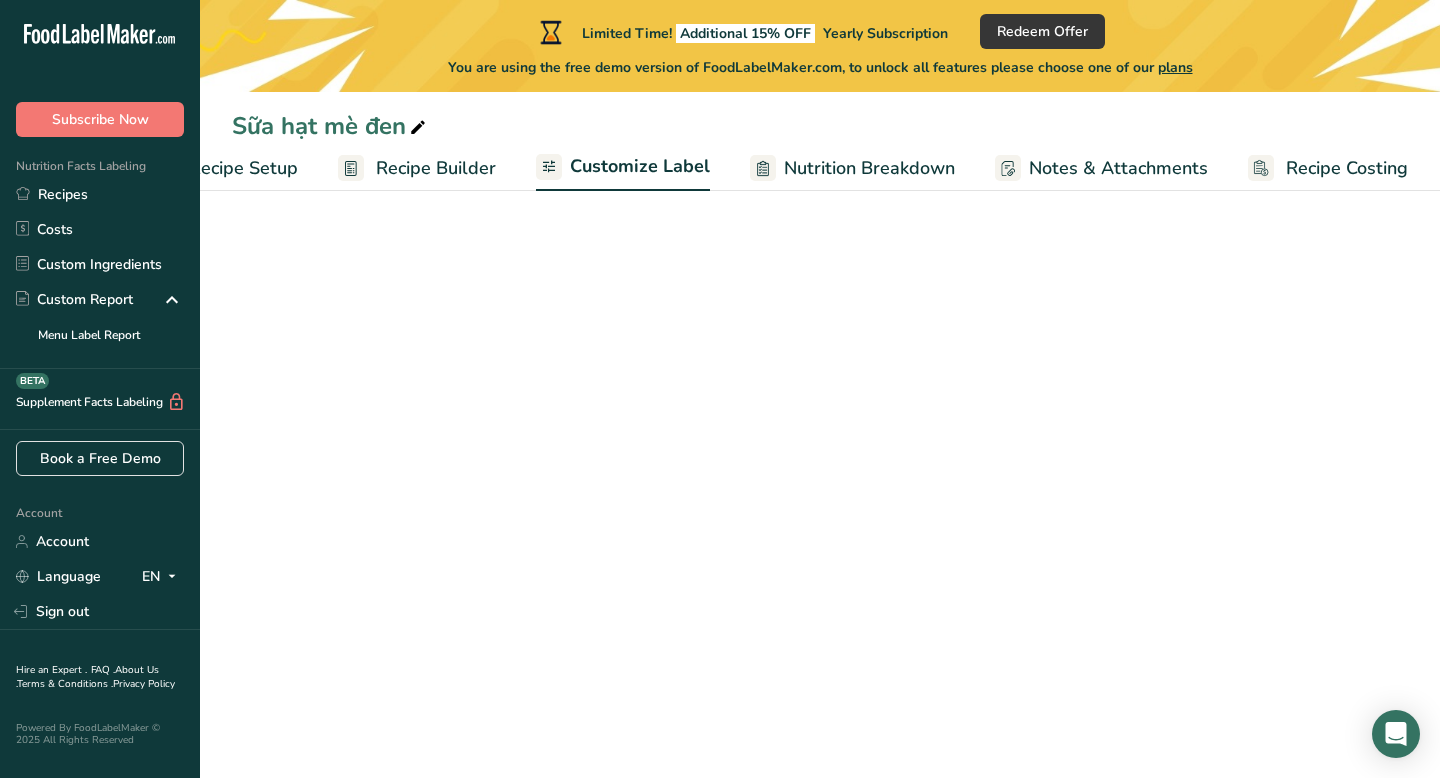 scroll, scrollTop: 0, scrollLeft: 81, axis: horizontal 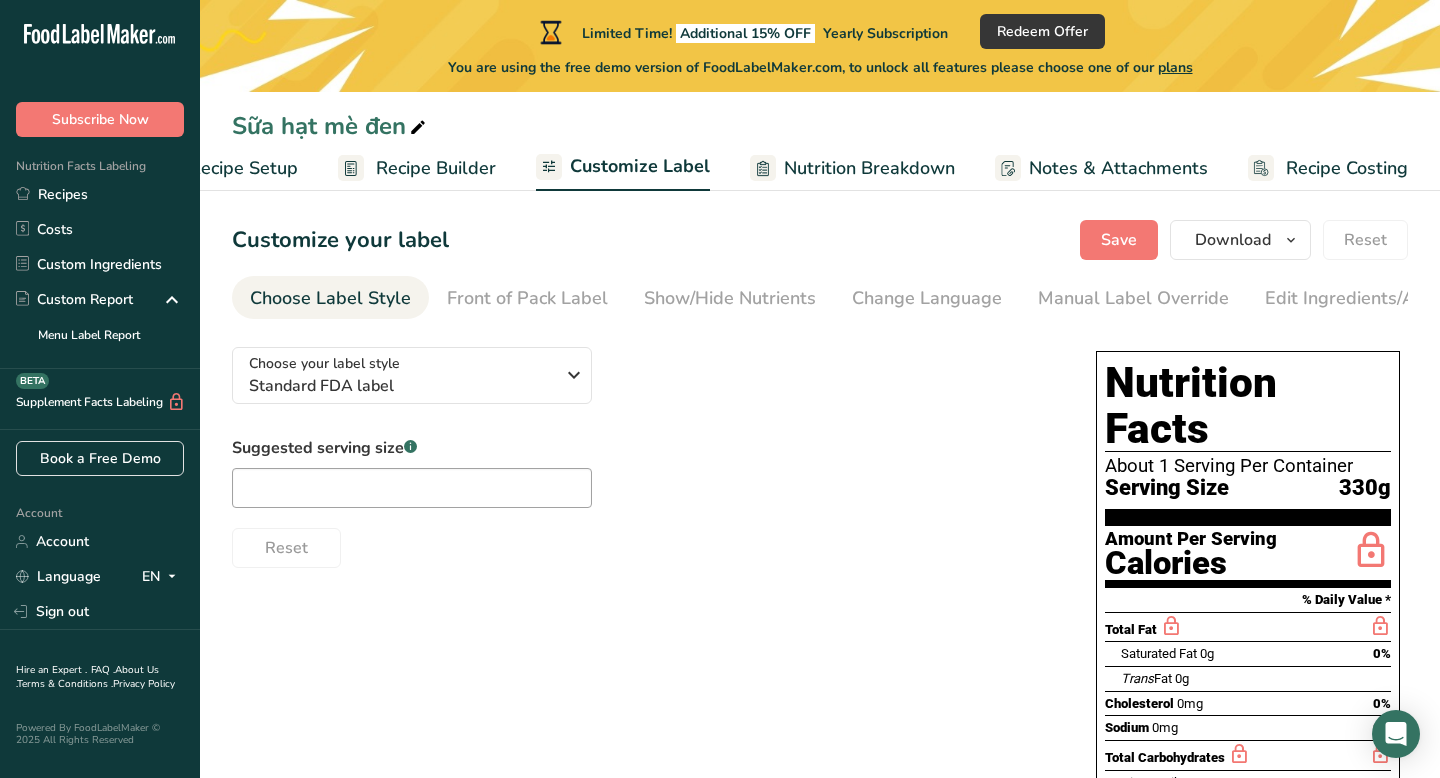 click on "Nutrition Breakdown" at bounding box center [869, 168] 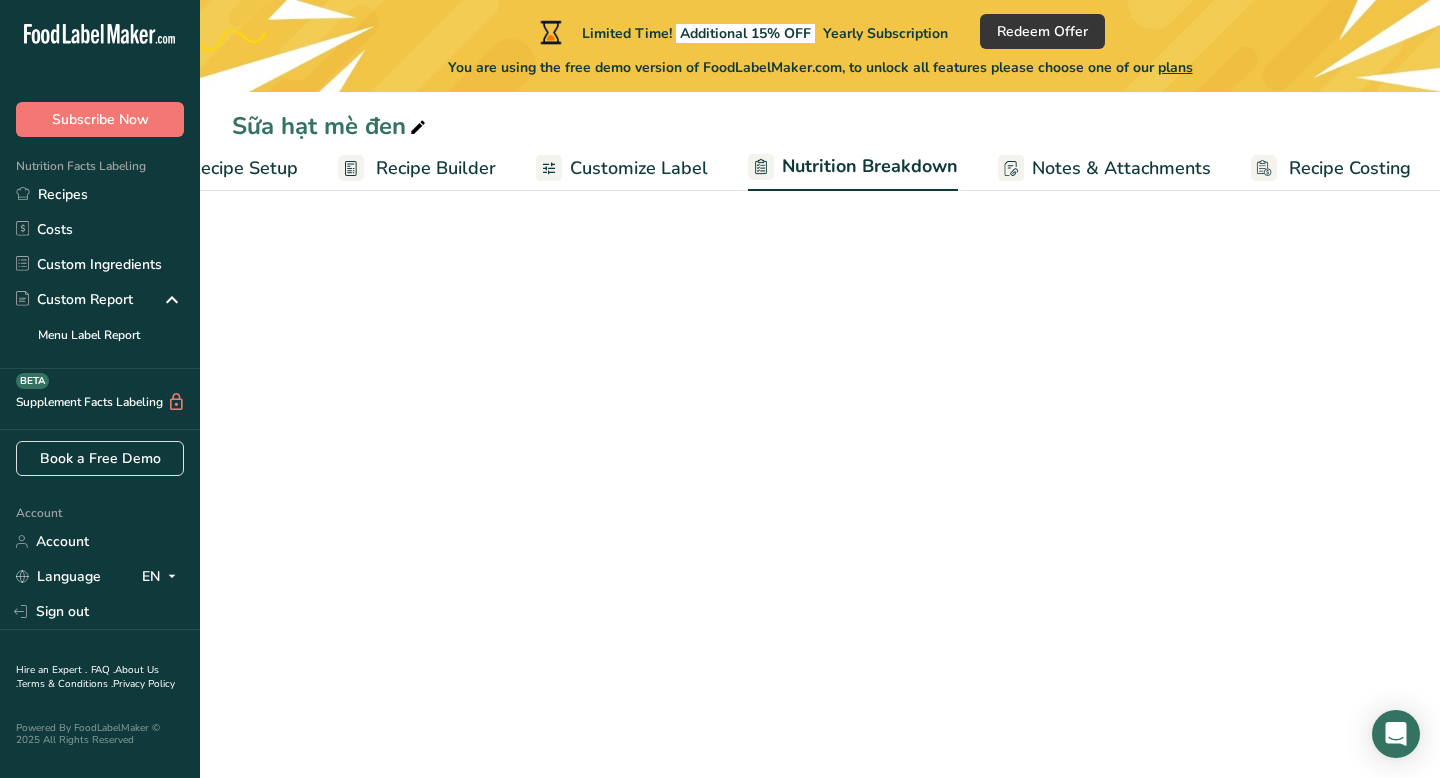 scroll, scrollTop: 0, scrollLeft: 83, axis: horizontal 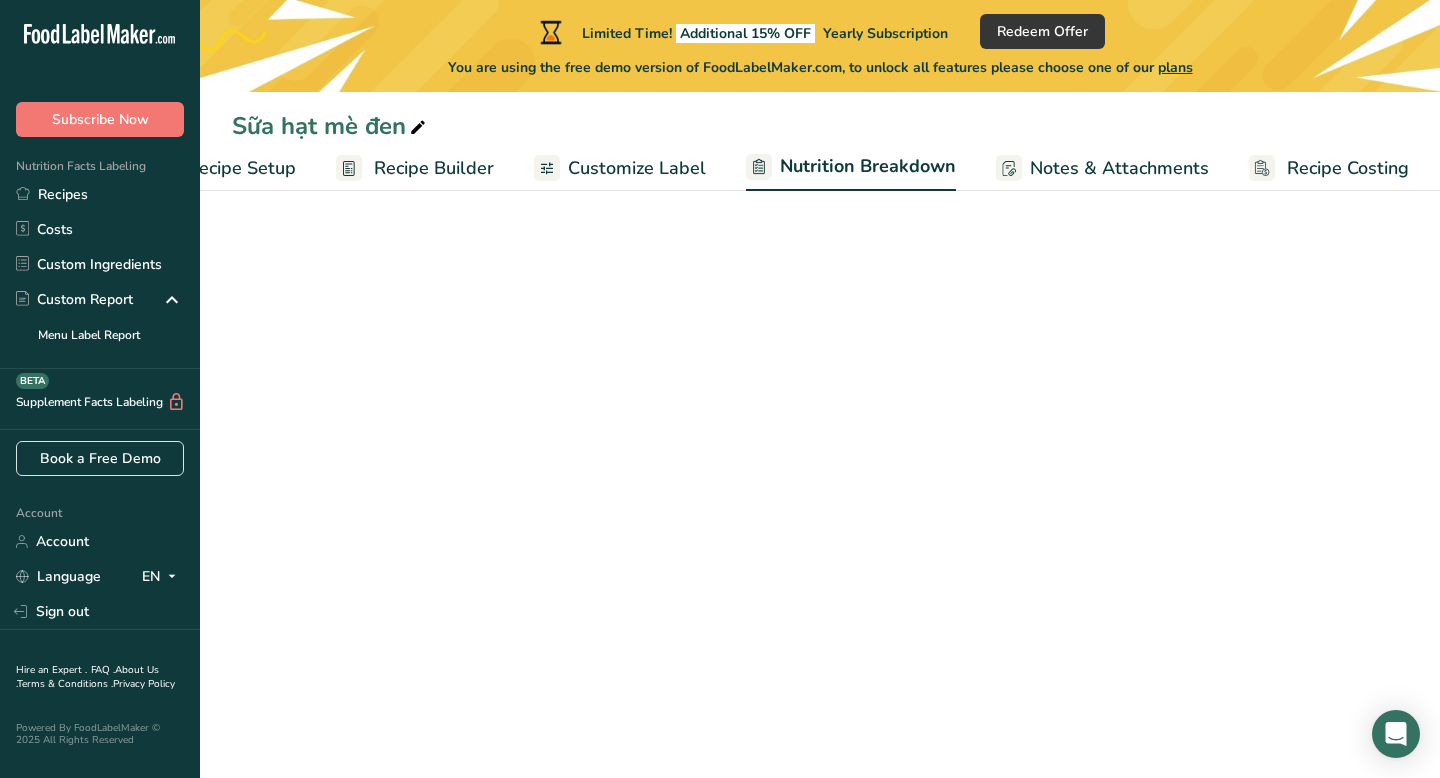 select on "Calories" 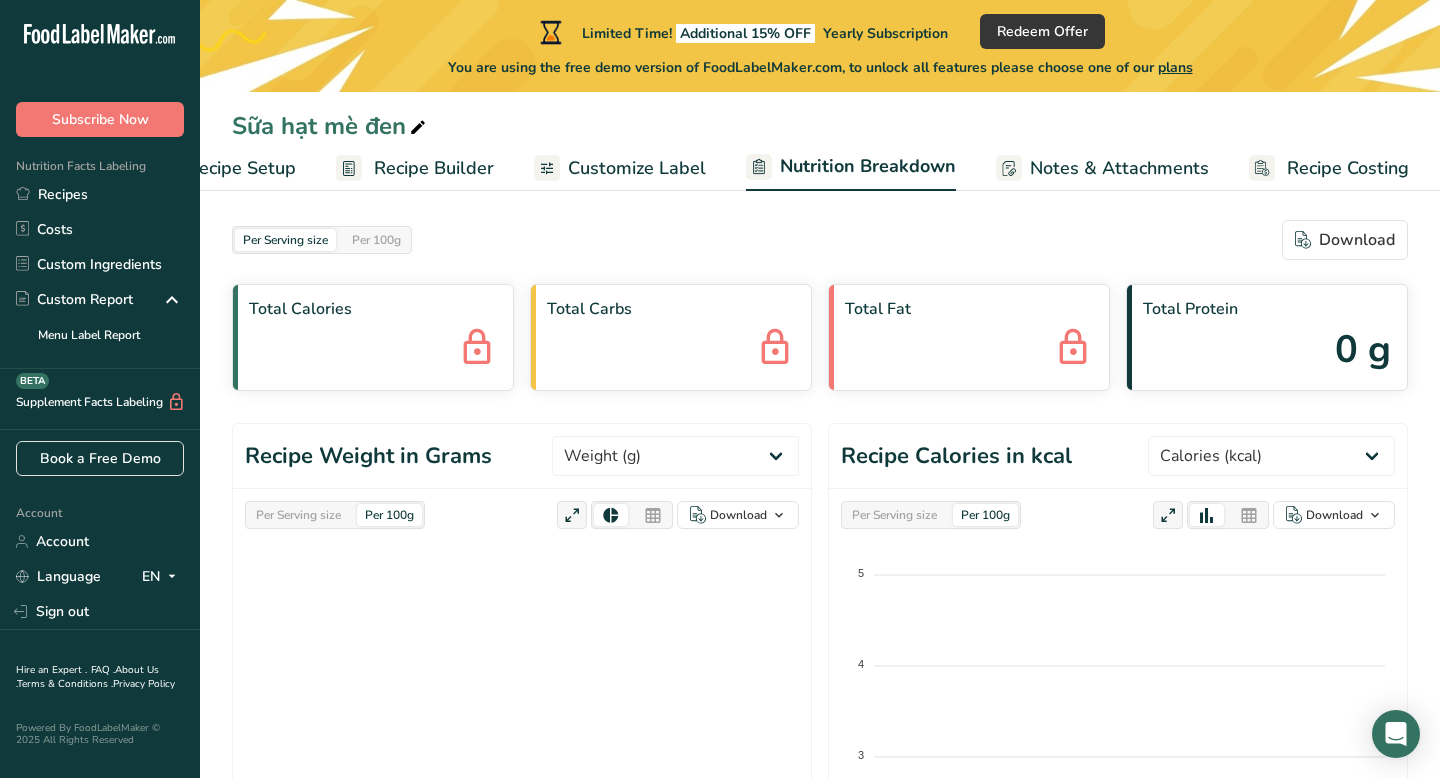 scroll 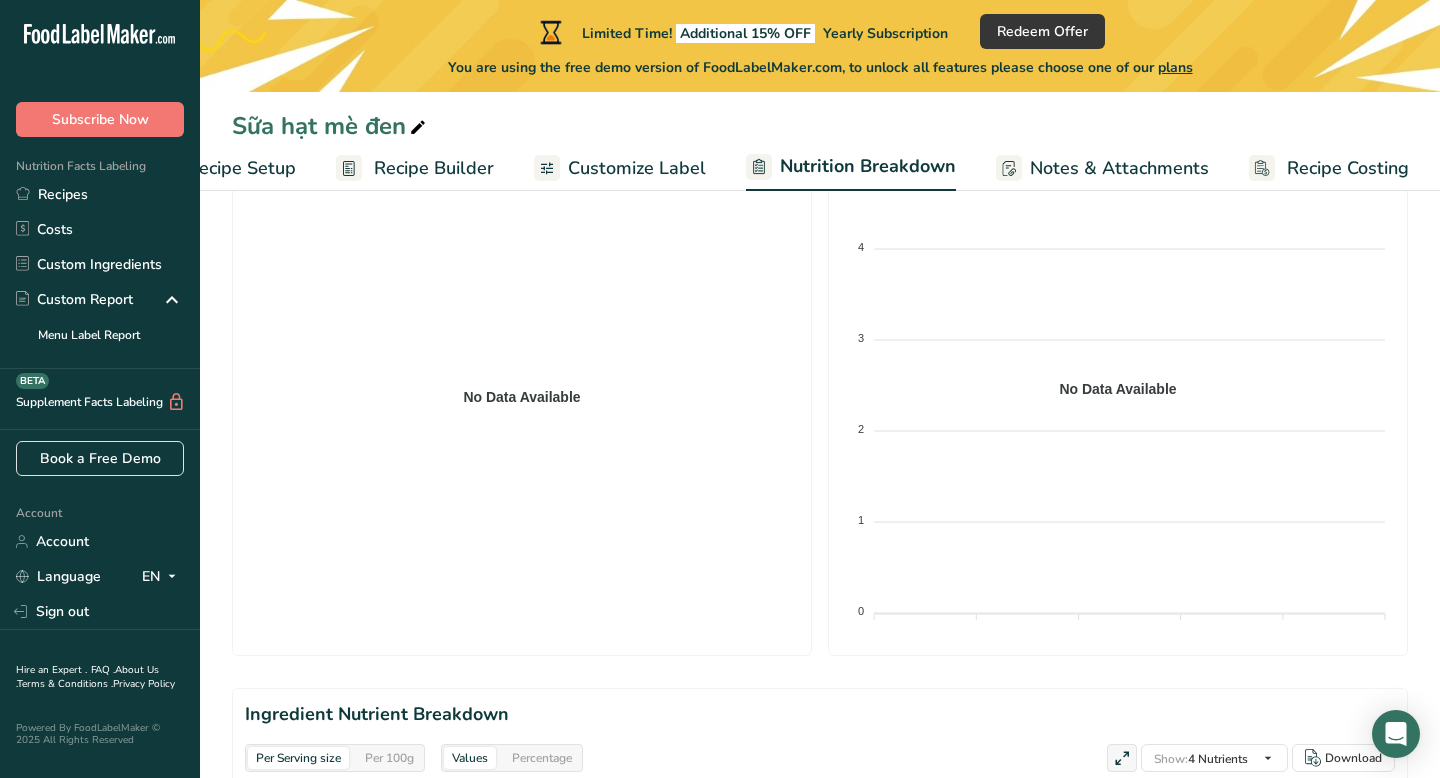 click on "Customize Label" at bounding box center [637, 168] 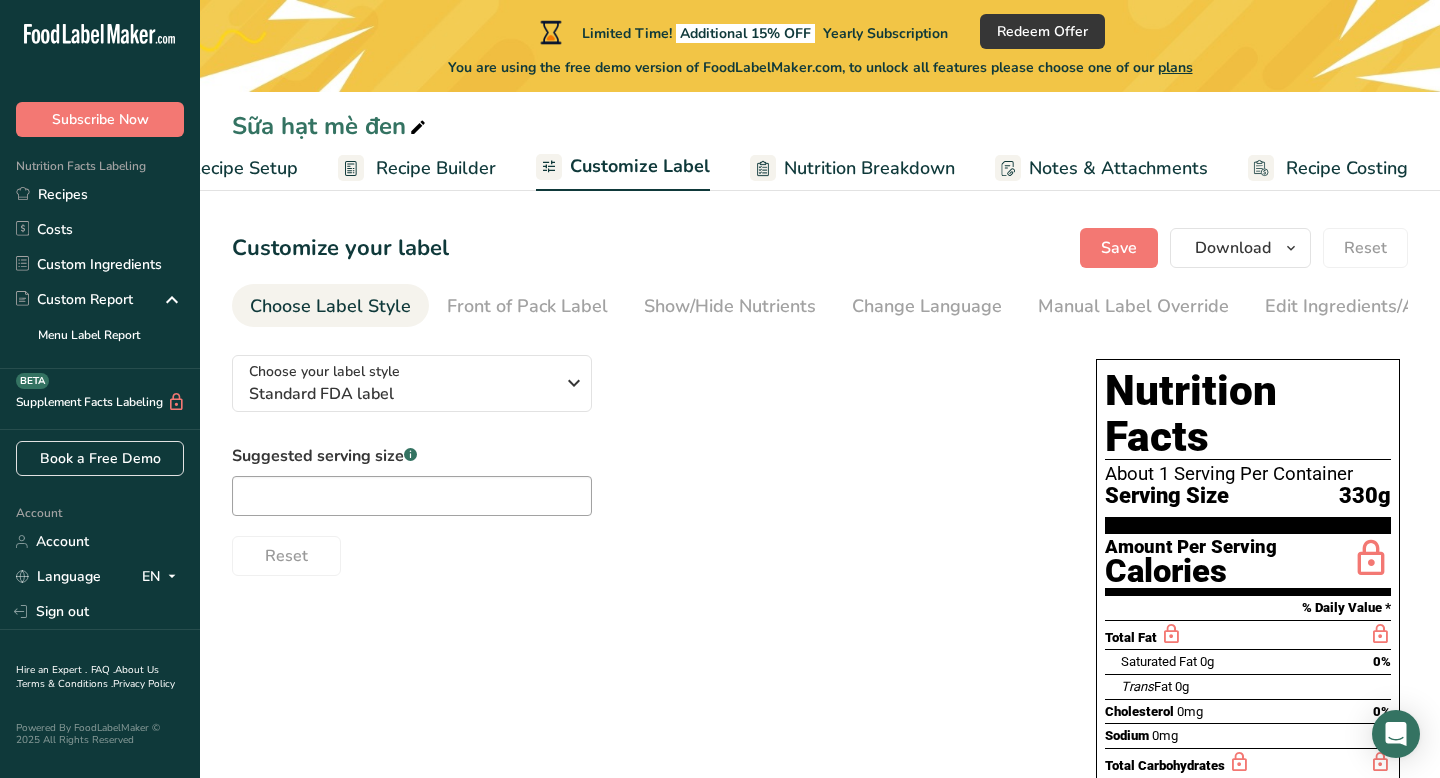 click on "Recipe Builder" at bounding box center (436, 168) 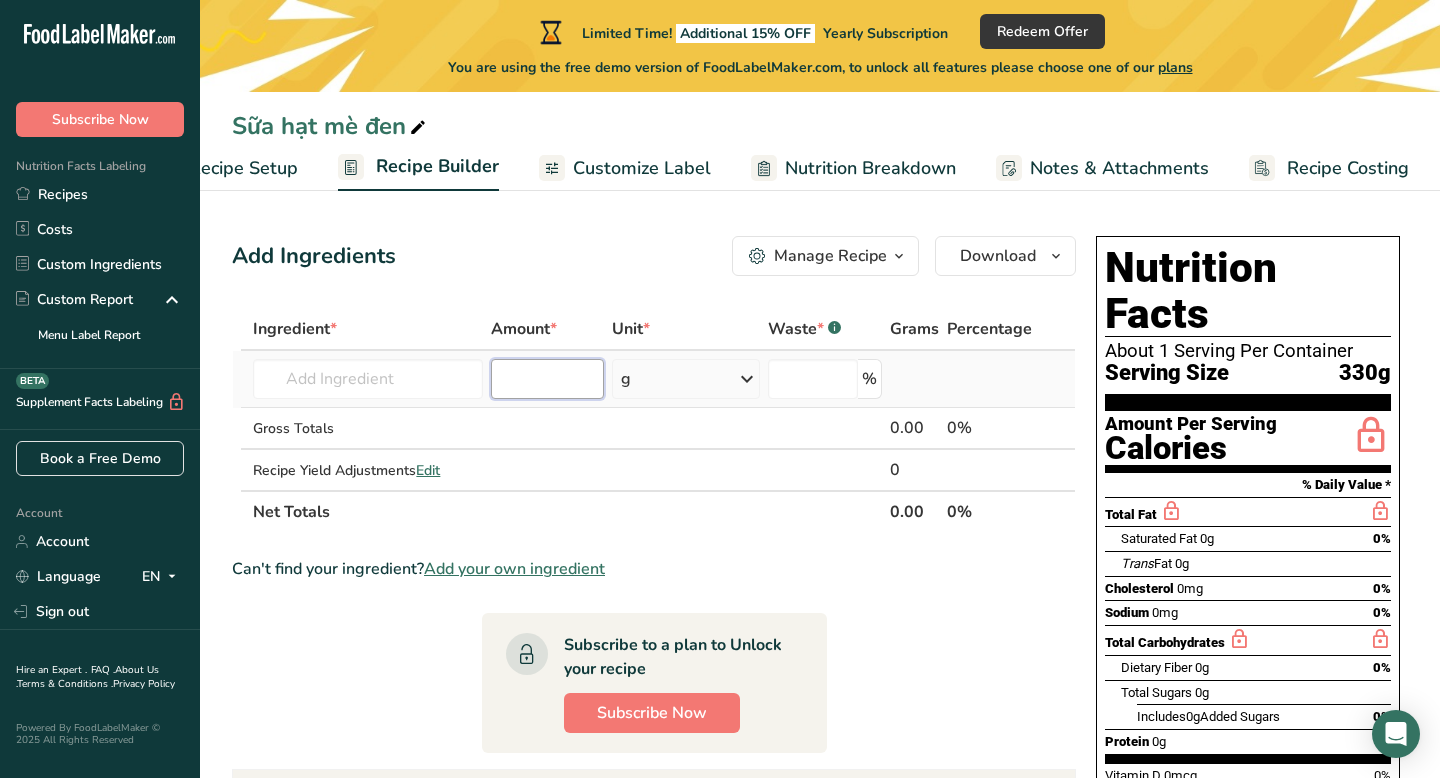 click at bounding box center [547, 379] 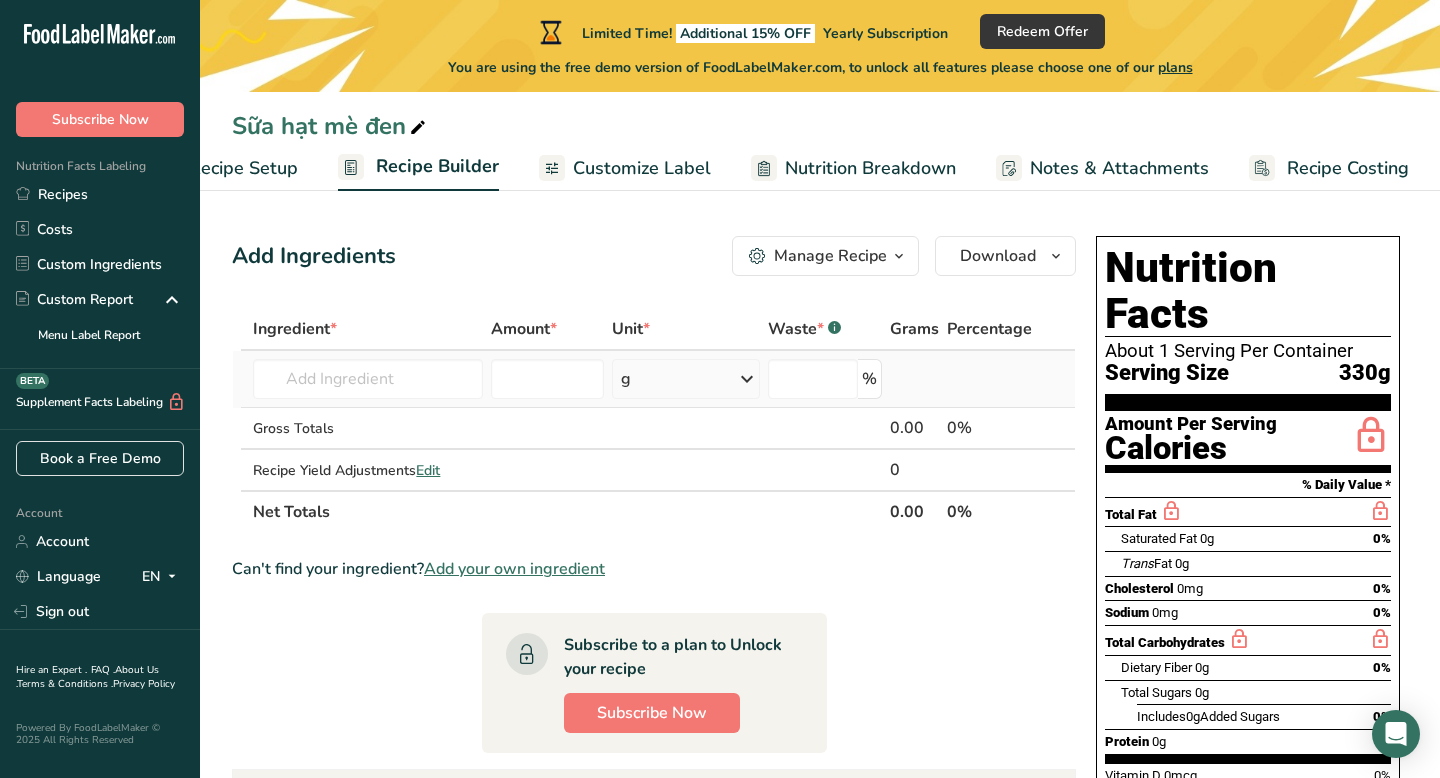 click on "g" at bounding box center (686, 379) 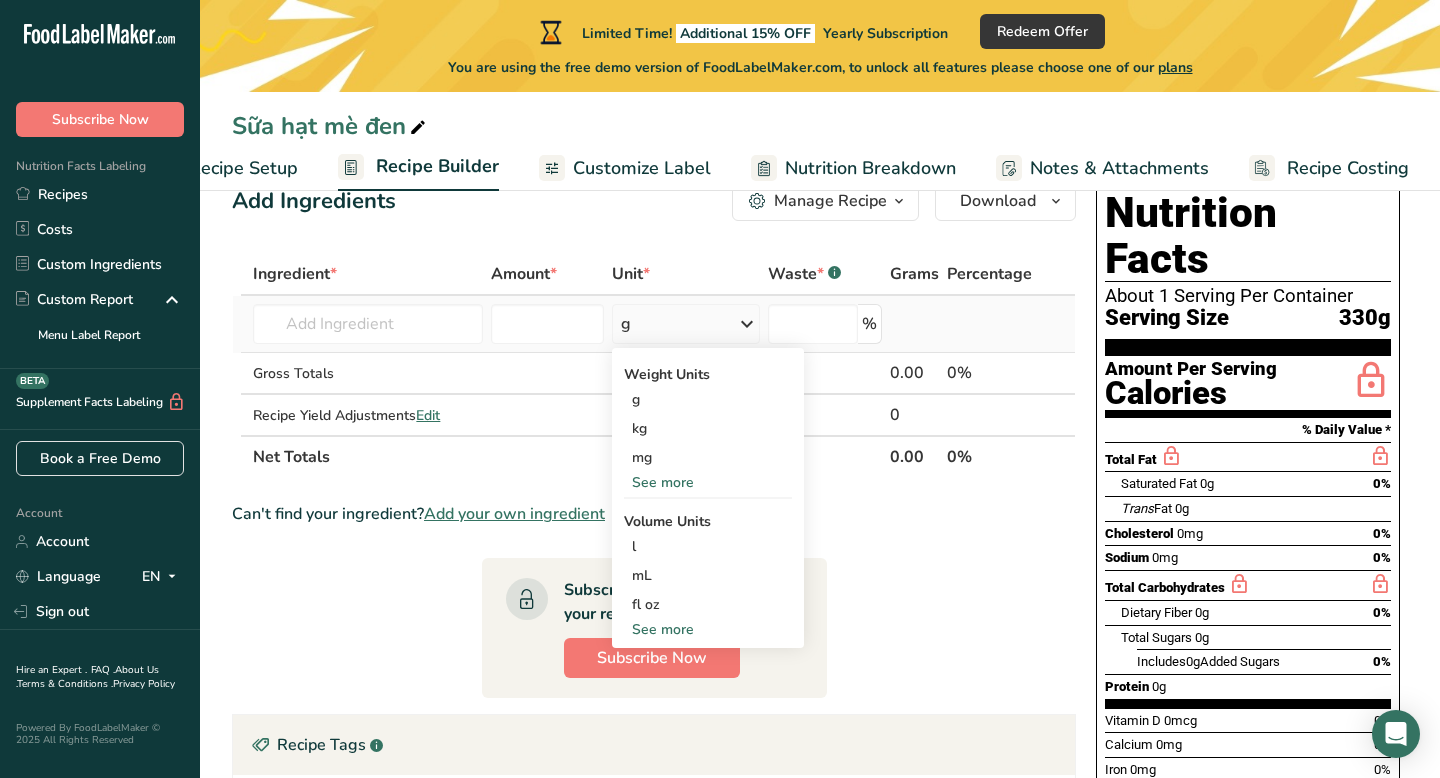 click on "See more" at bounding box center [708, 482] 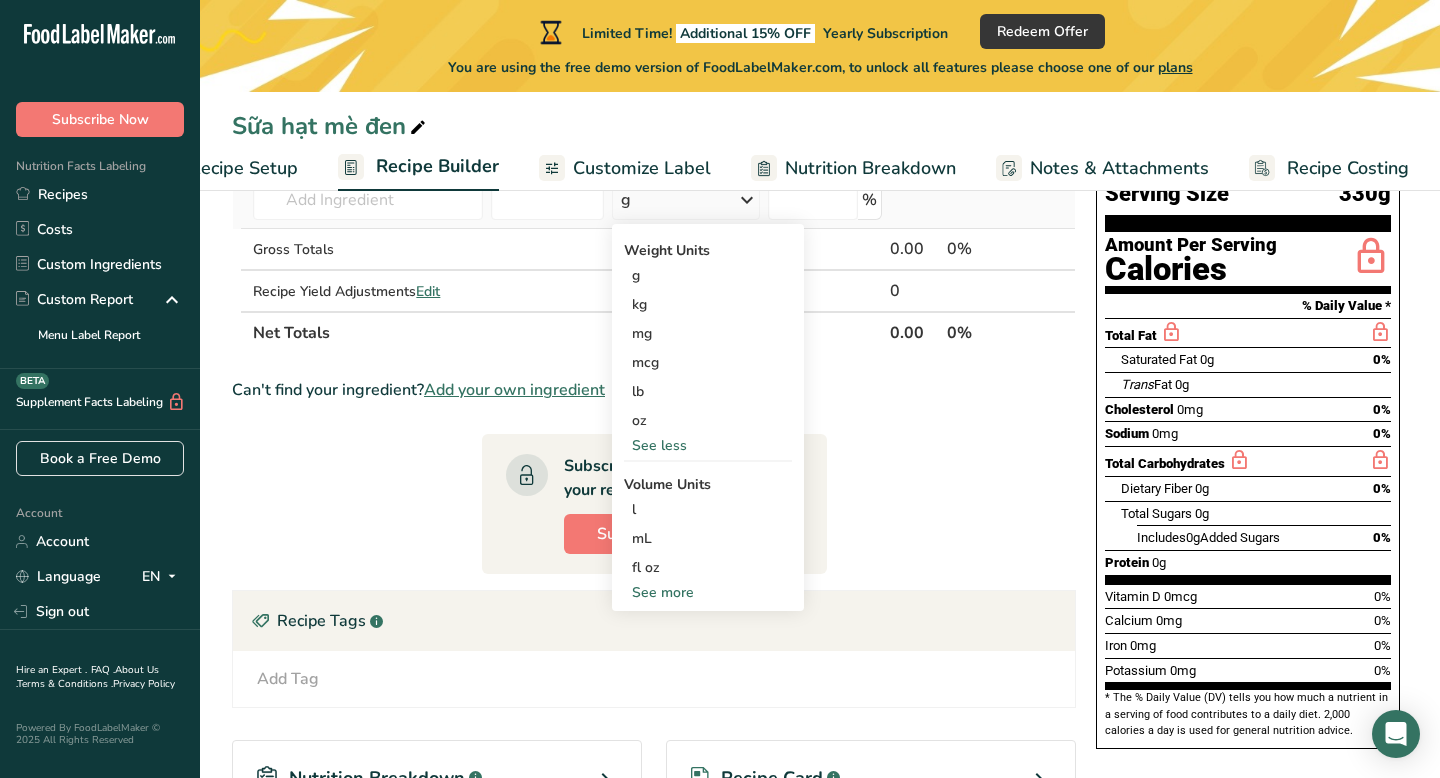 click on "See more" at bounding box center [708, 592] 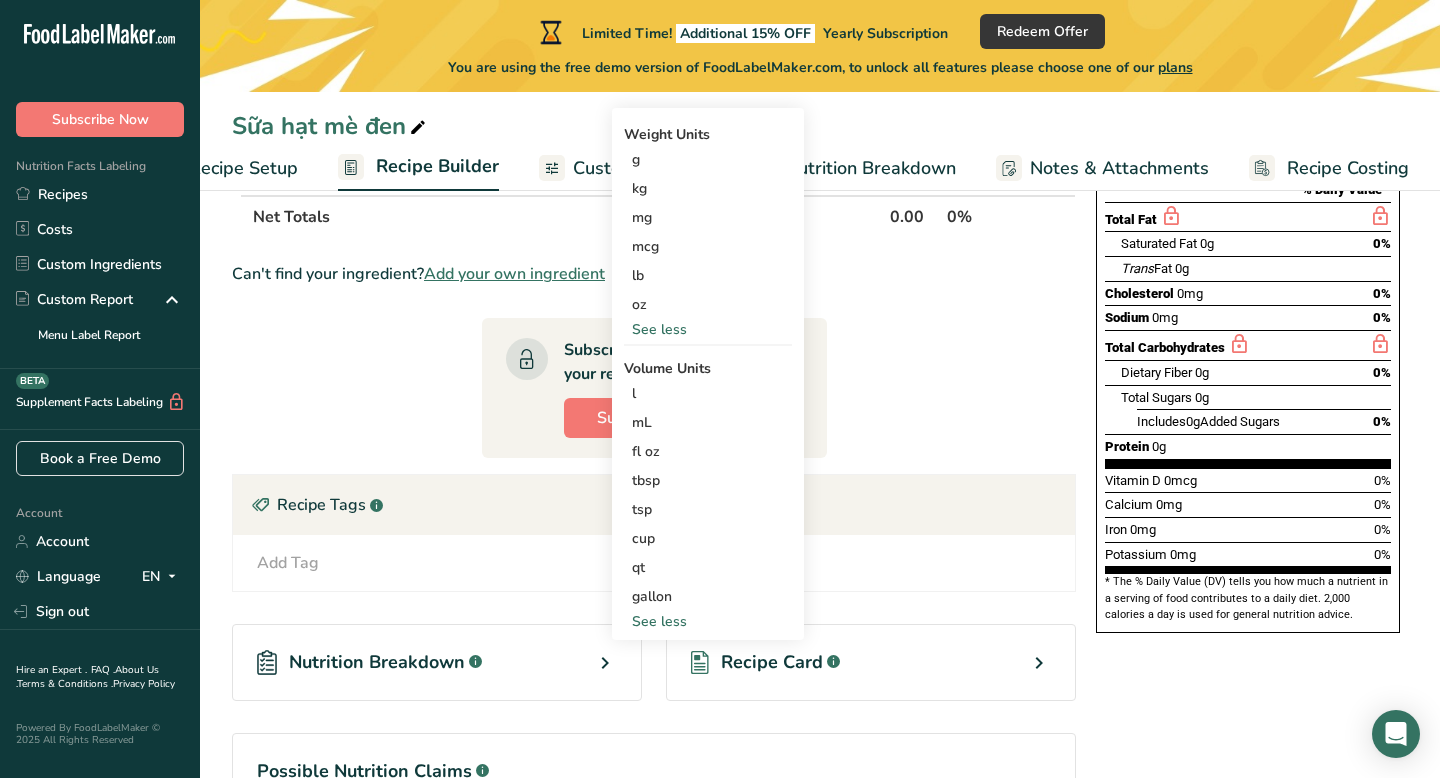 click on "Ingredient *
Amount *
Unit *
Waste *   .a-a{fill:#347362;}.b-a{fill:#fff;}          Grams
Percentage
Almond flour
[NUMBER]
Milk, whole, 3.25% milkfat, without added vitamin A and vitamin D
[NUMBER]
Beef, tenderloin, steak, separable lean only, trimmed to 1/8" fat, all grades, raw
[NUMBER]
Beef, grass-fed, strip steaks, lean only, raw
[NUMBER]
Beef, ground, 70% lean meat / 30% fat, raw
See full Results
g
Weight Units
g
kg
mg
mcg
lb
oz
See less" at bounding box center [654, 454] 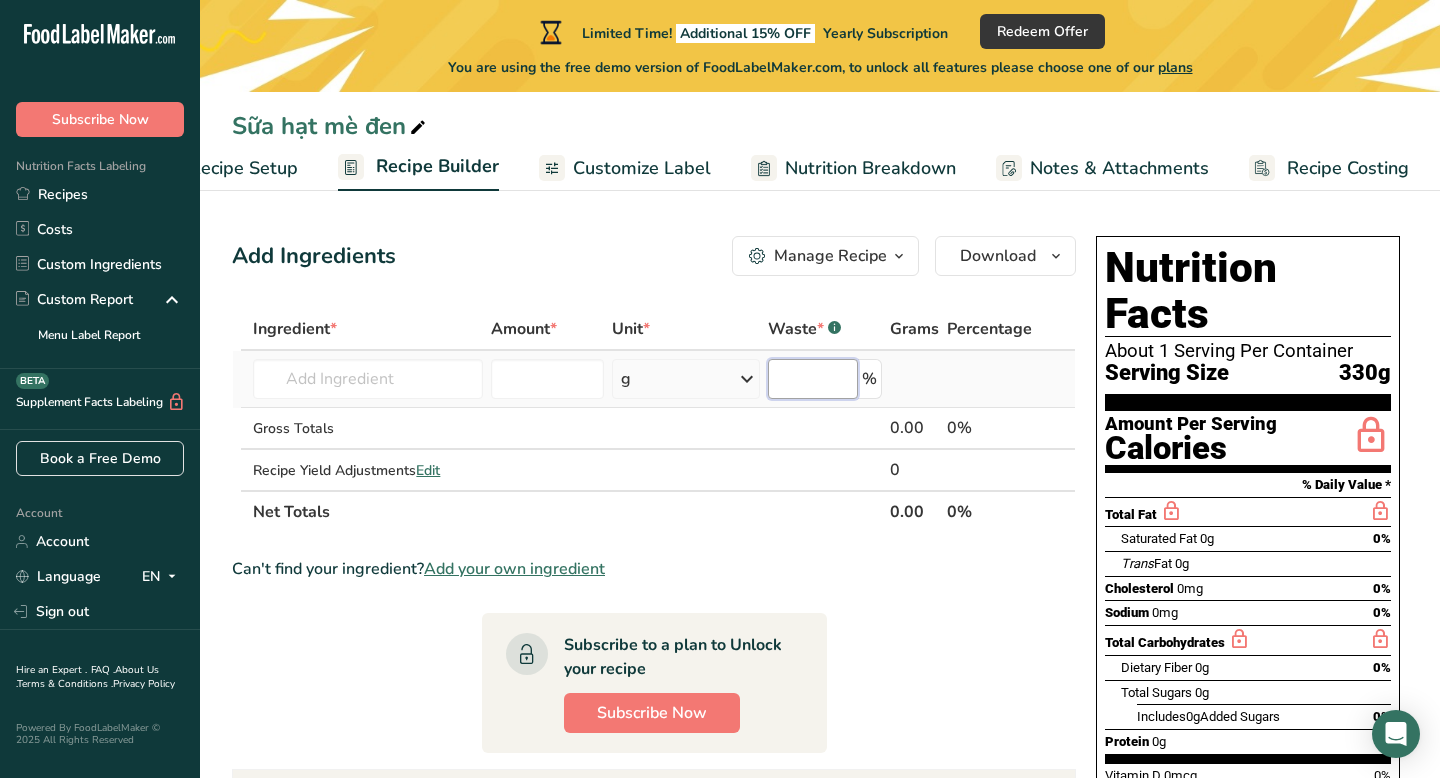 click at bounding box center [813, 379] 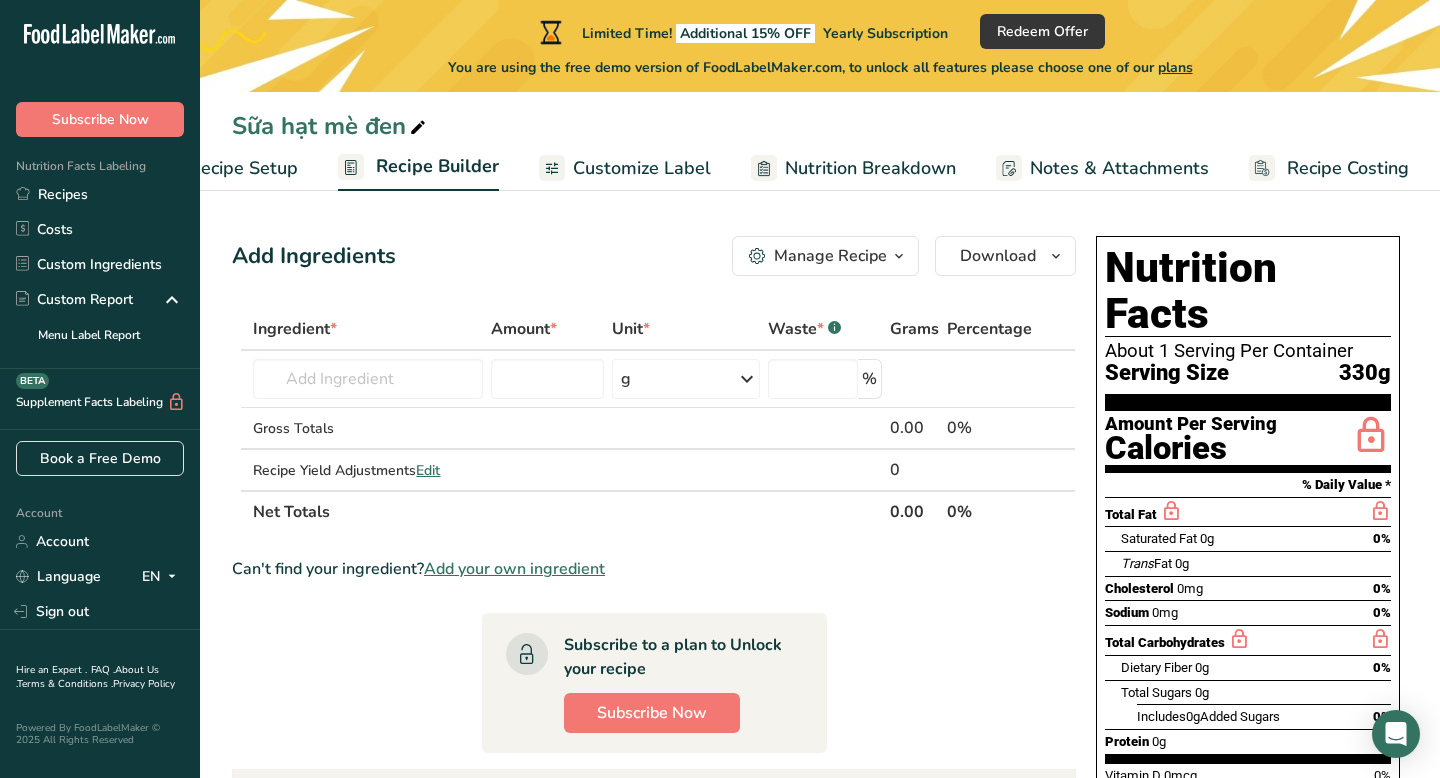 click on "Add Ingredients
Manage Recipe         Delete Recipe             Duplicate Recipe               Scale Recipe               Save as Sub-Recipe   .a-a{fill:#347362;}.b-a{fill:#fff;}                                 Nutrition Breakdown                 Recipe Card
NEW
Amino Acids Pattern Report             Activity History
Download
Choose your preferred label style
Standard FDA label
Standard FDA label
The most common format for nutrition facts labels in compliance with the FDA's typeface, style and requirements
Tabular FDA label
A label format compliant with the FDA regulations presented in a tabular (horizontal) display.
Linear FDA label
A simple linear display for small sized packages.
Simplified FDA label" at bounding box center (660, 725) 